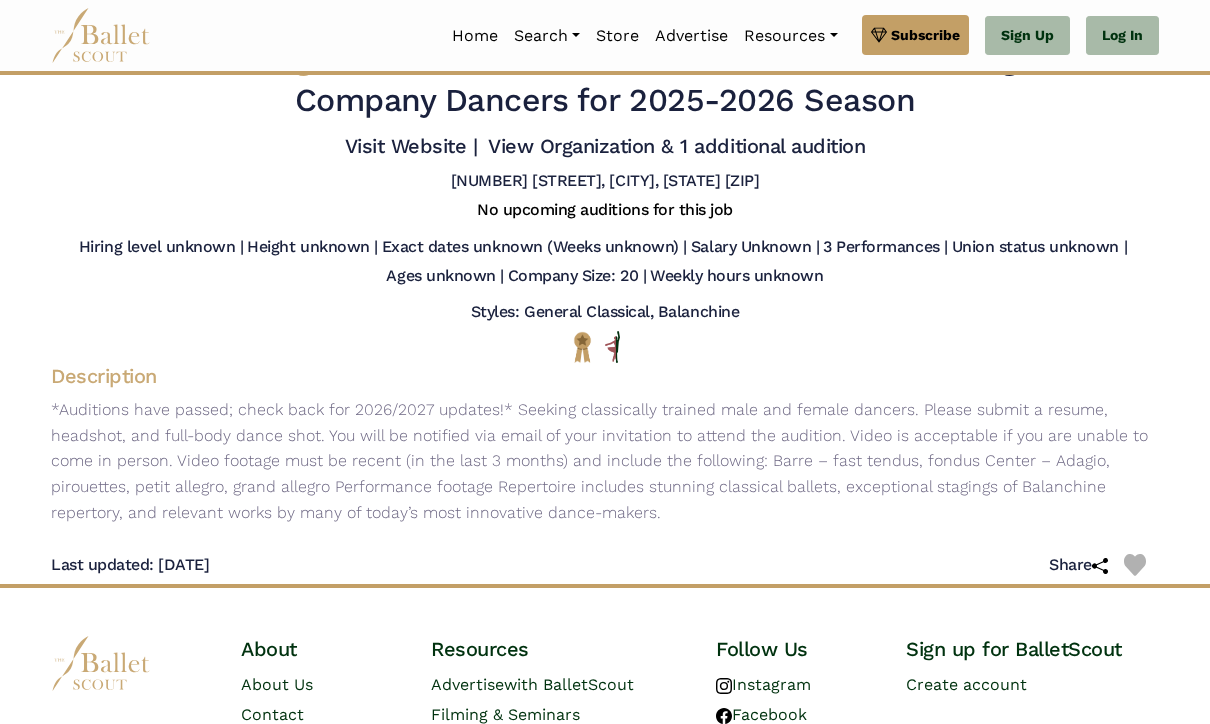 scroll, scrollTop: 0, scrollLeft: 0, axis: both 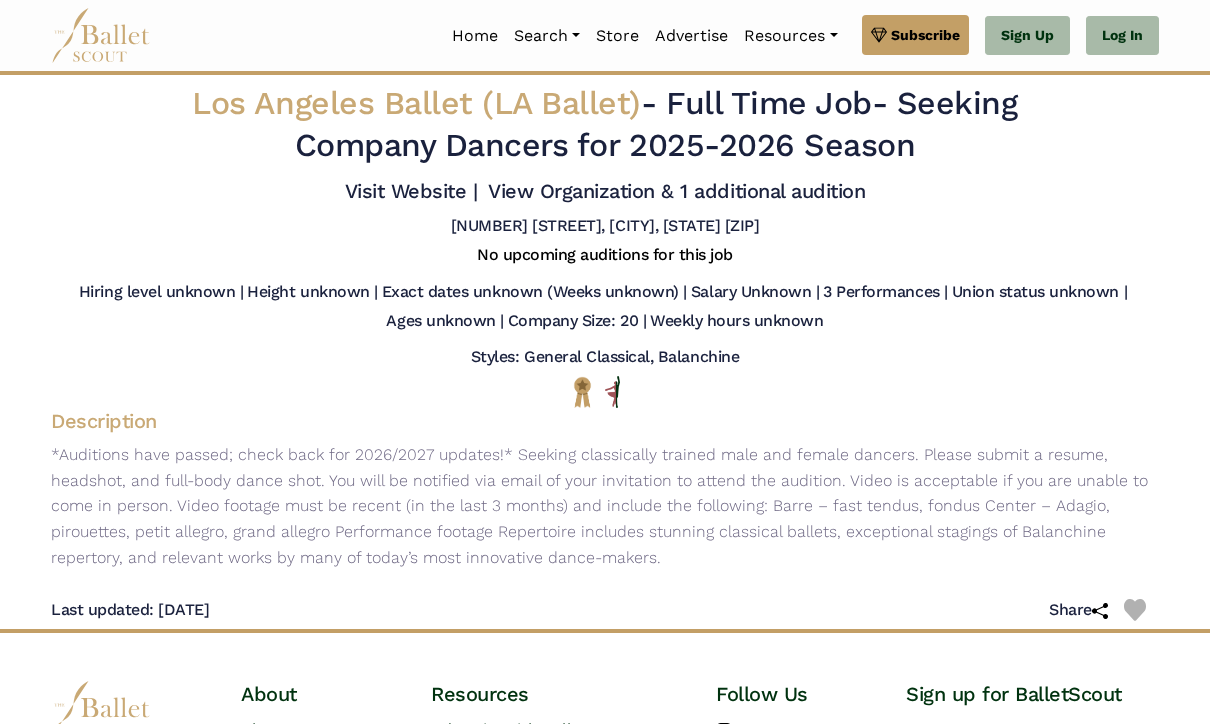 click on "Los Angeles Ballet (LA Ballet)" at bounding box center [416, 103] 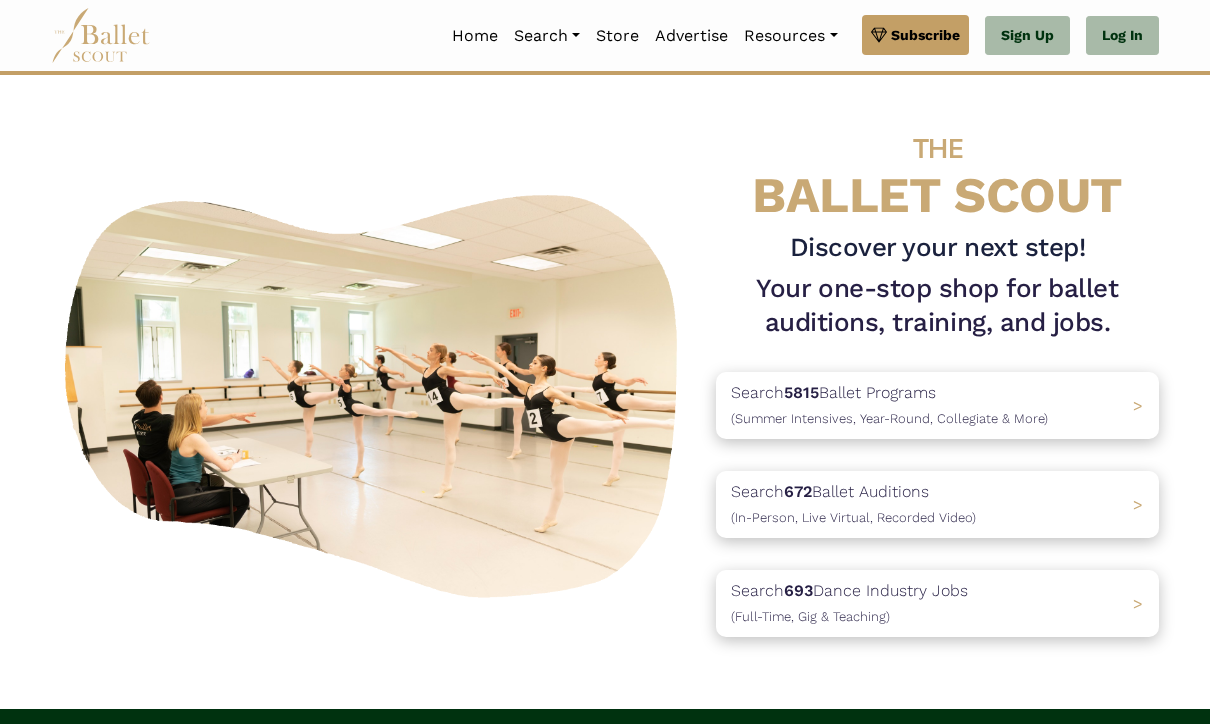 scroll, scrollTop: 0, scrollLeft: 0, axis: both 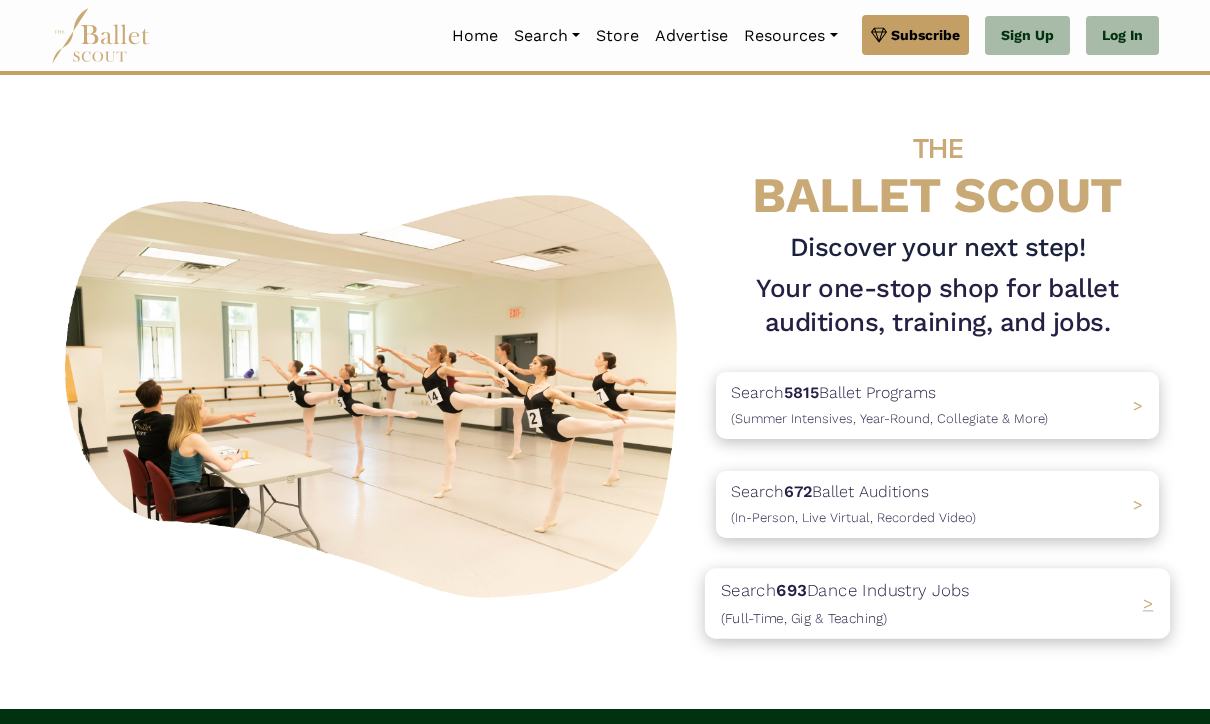 click on "Search  693   Dance Industry Jobs (Full-Time, Gig & Teaching)   >" at bounding box center (937, 603) 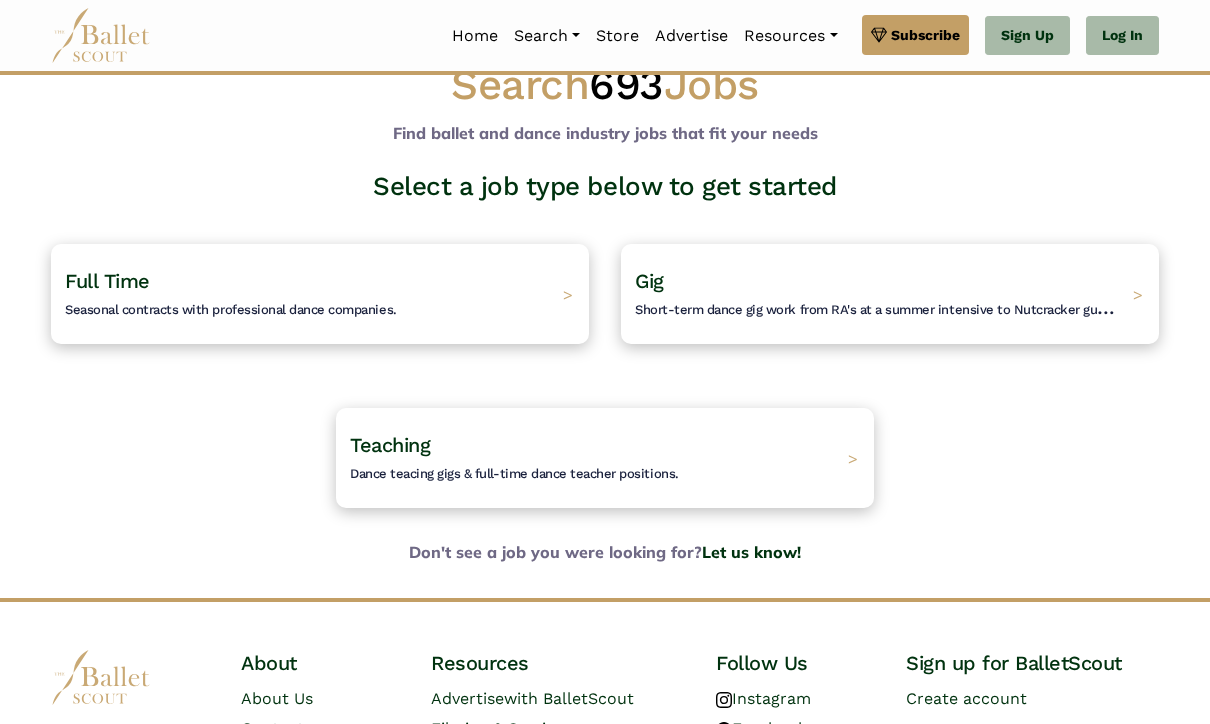 scroll, scrollTop: 56, scrollLeft: 0, axis: vertical 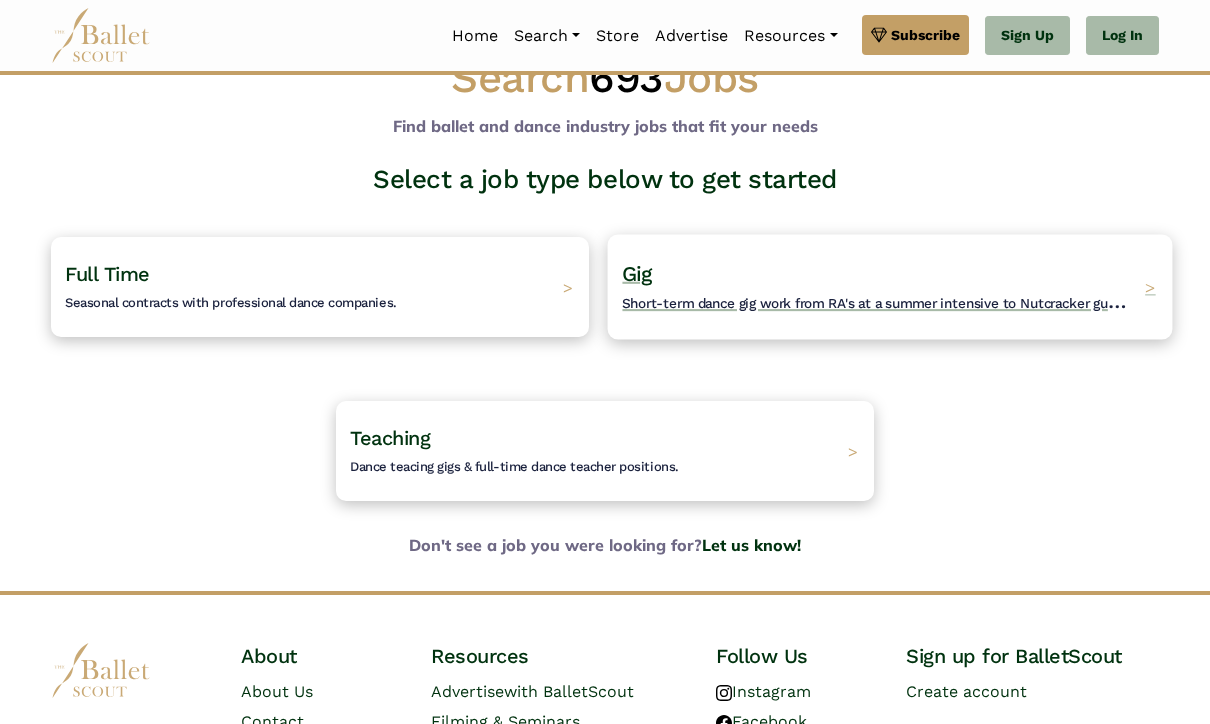 click on "Gig Short-term dance gig
work from RA's at a summer intensive to Nutcracker guestings." at bounding box center [878, 287] 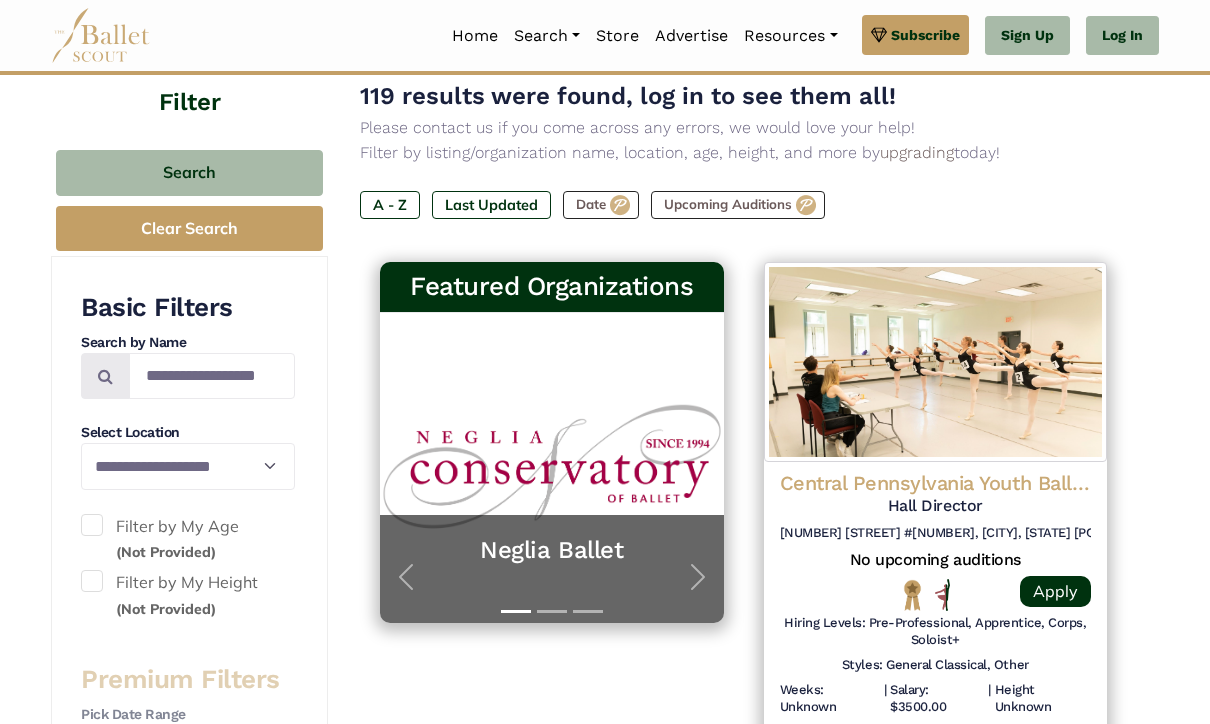 scroll, scrollTop: 233, scrollLeft: 0, axis: vertical 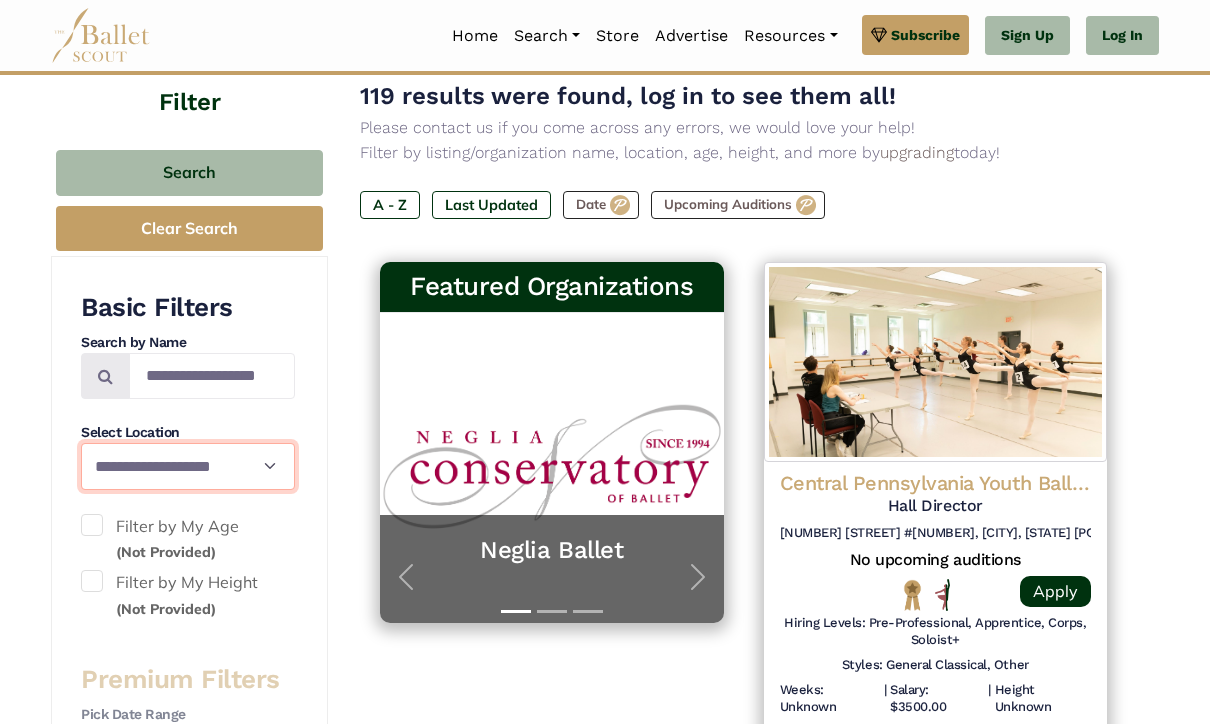 click on "**********" at bounding box center (188, 466) 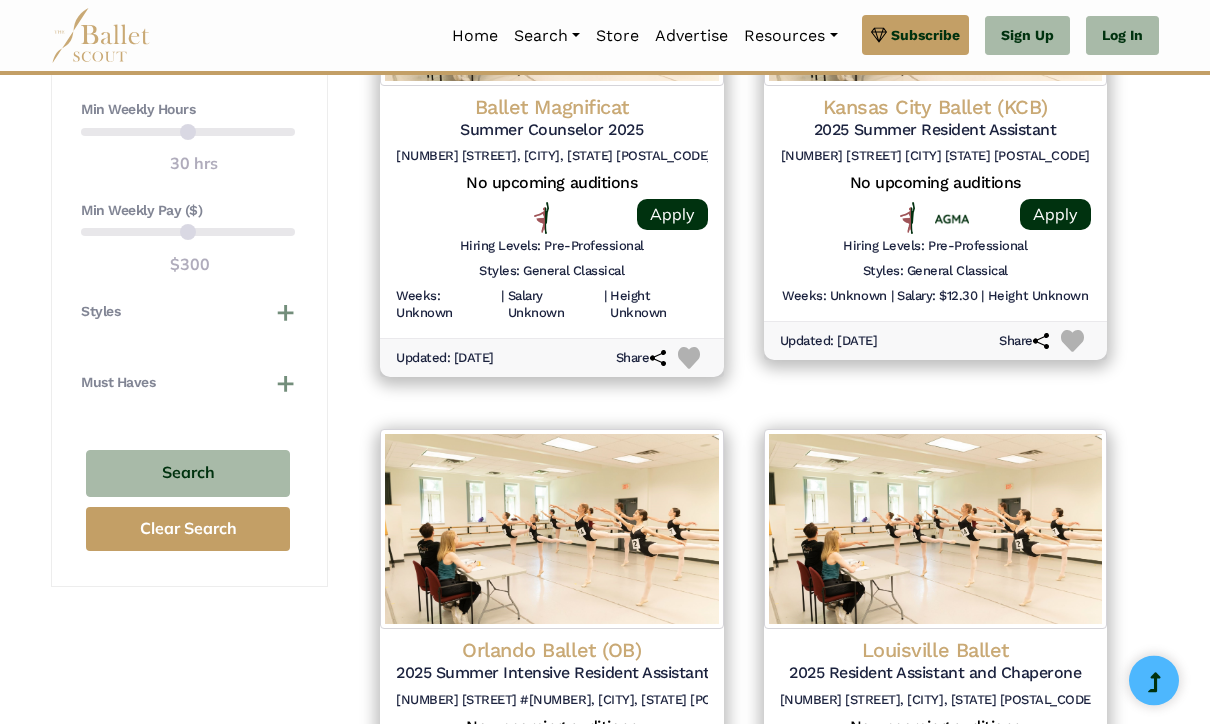 scroll, scrollTop: 1738, scrollLeft: 0, axis: vertical 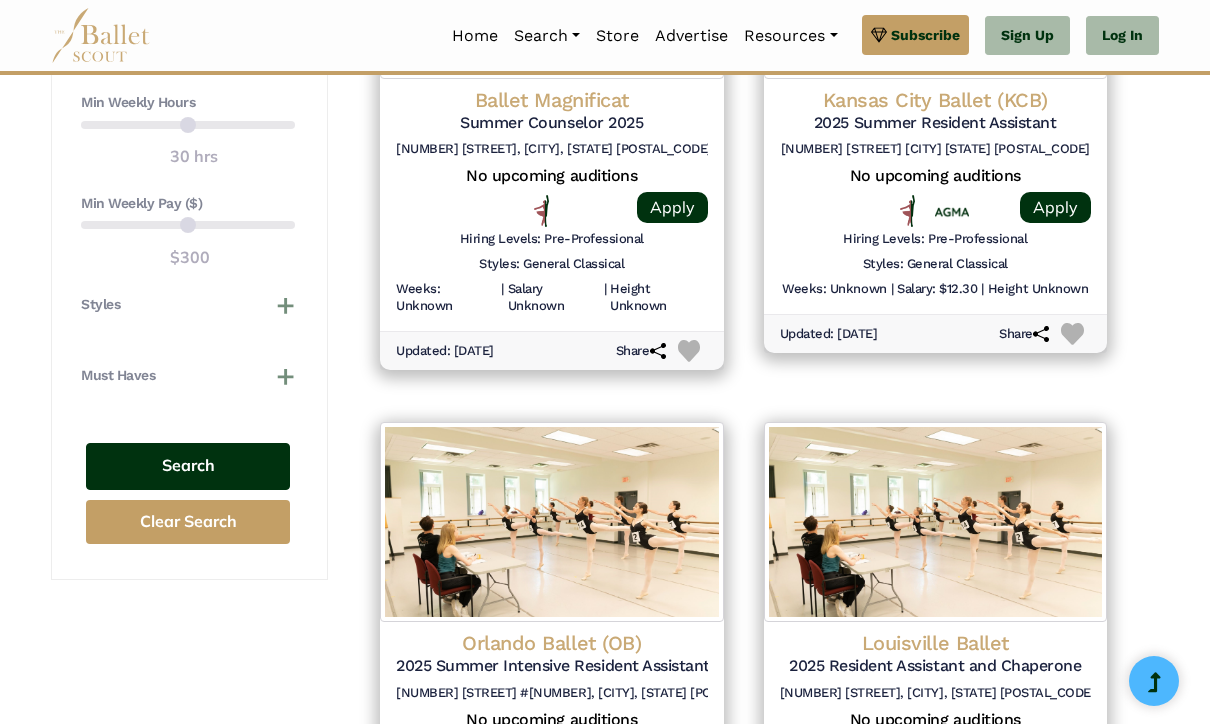 click on "Search" at bounding box center (188, 466) 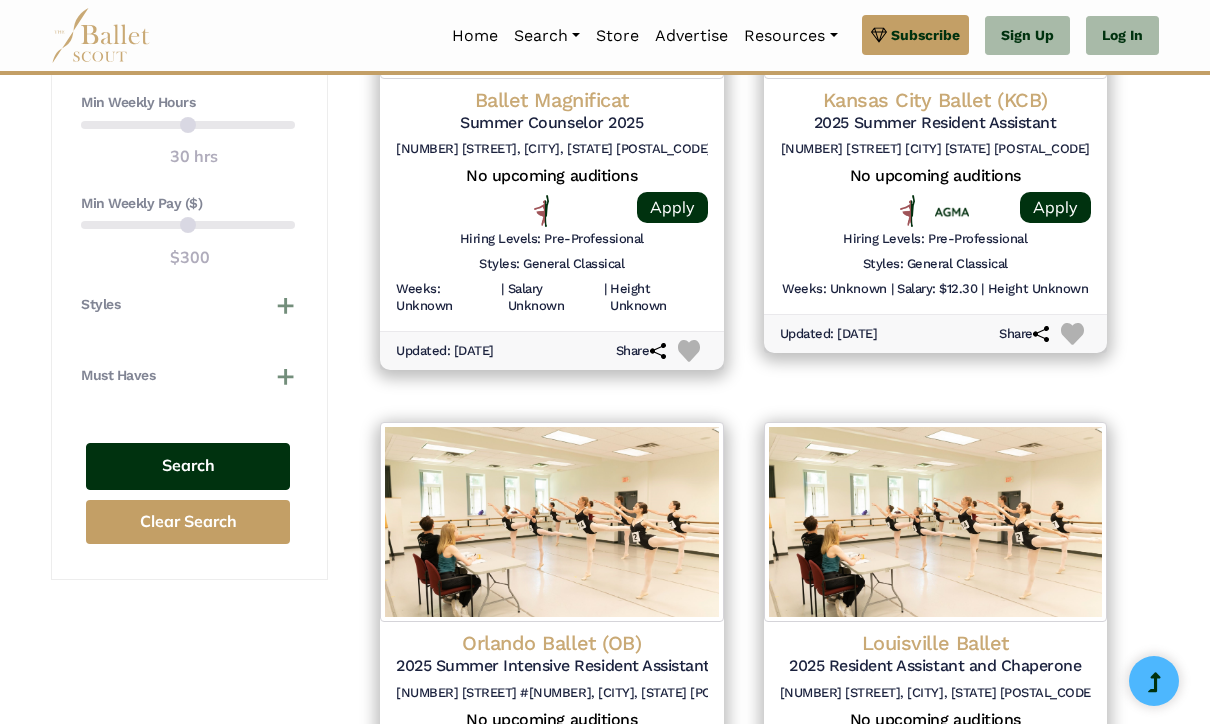 scroll, scrollTop: 1804, scrollLeft: 0, axis: vertical 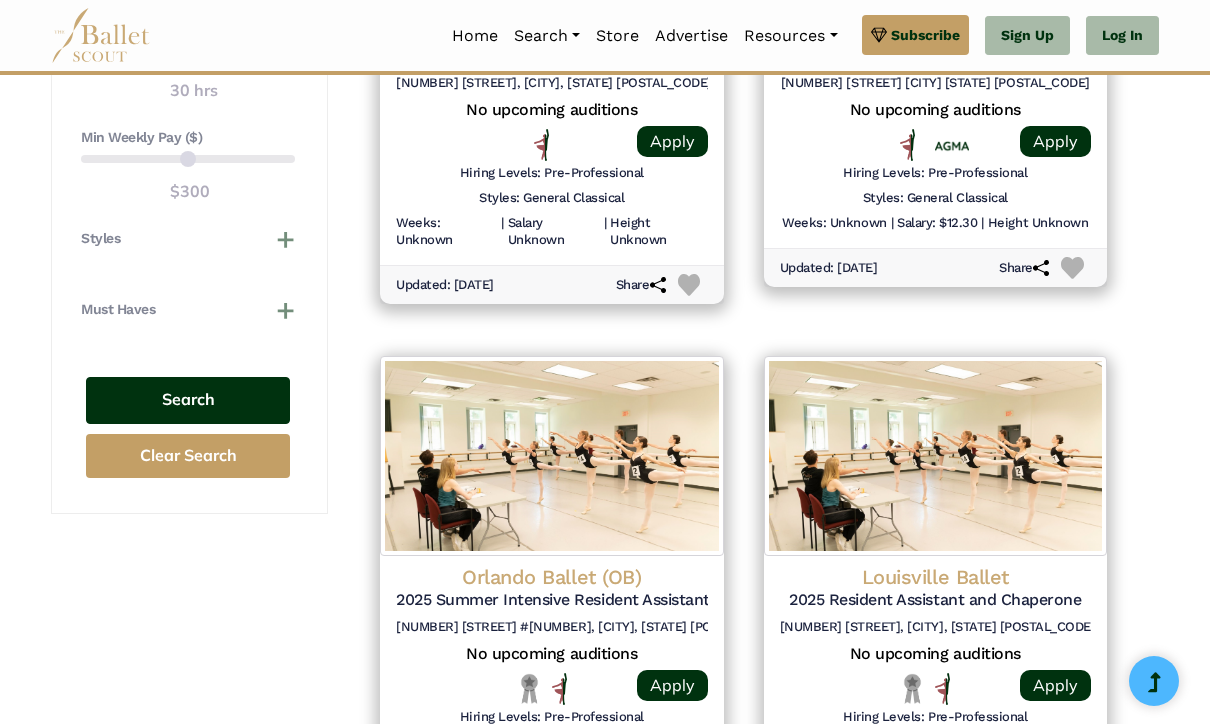 select on "**" 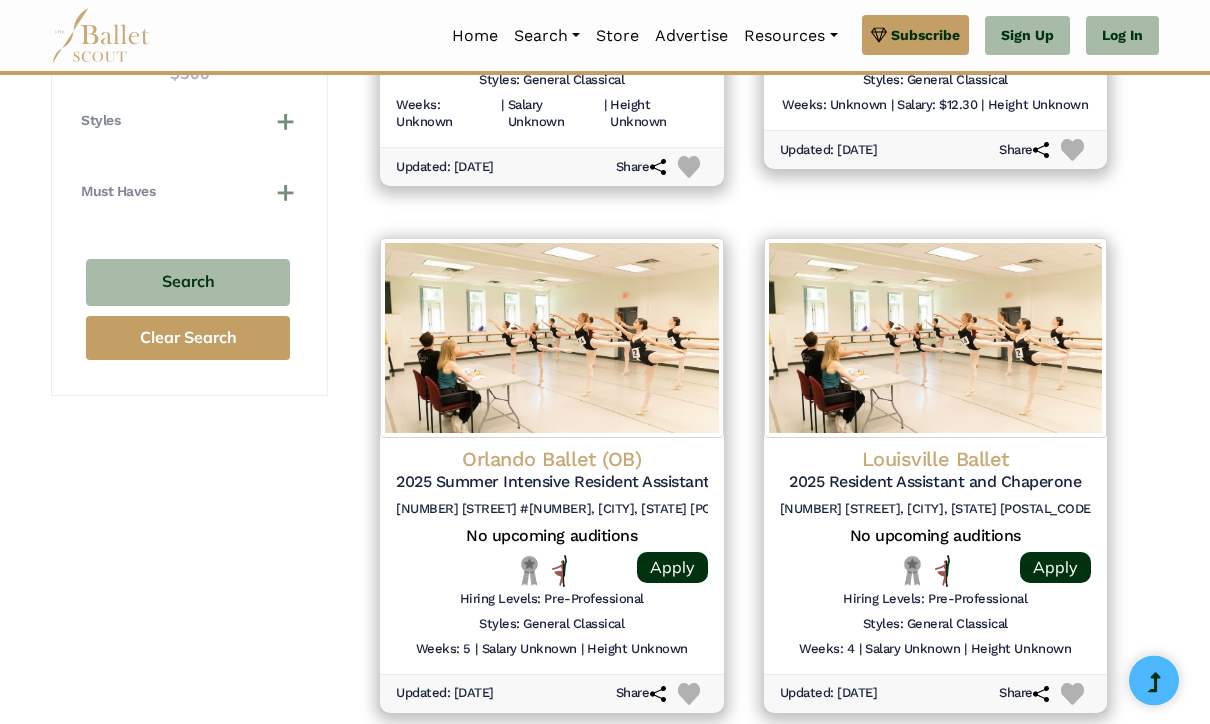 select on "**" 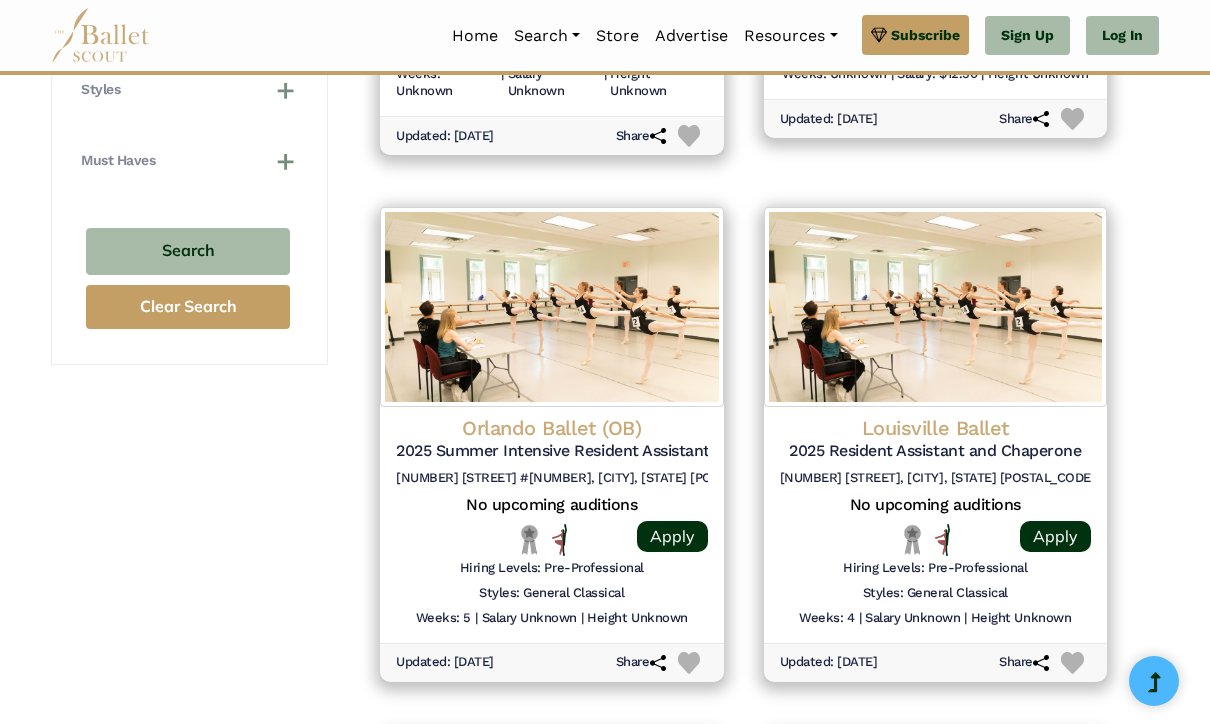 select on "**" 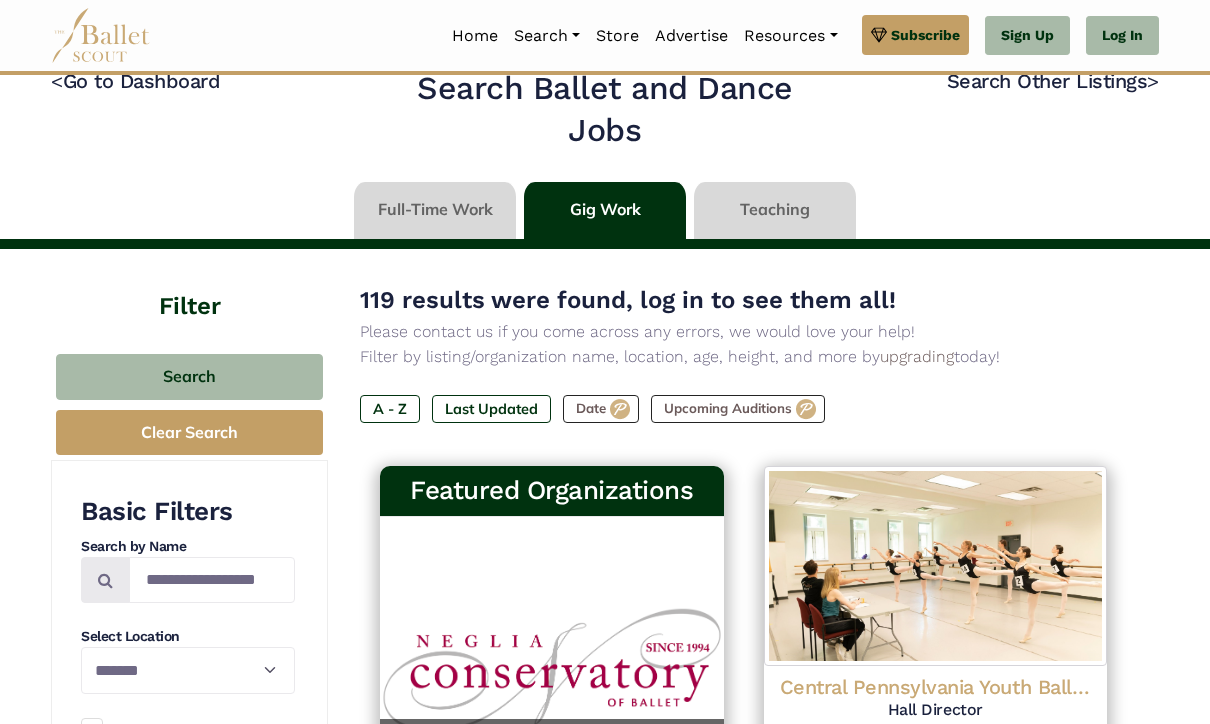 scroll, scrollTop: 0, scrollLeft: 0, axis: both 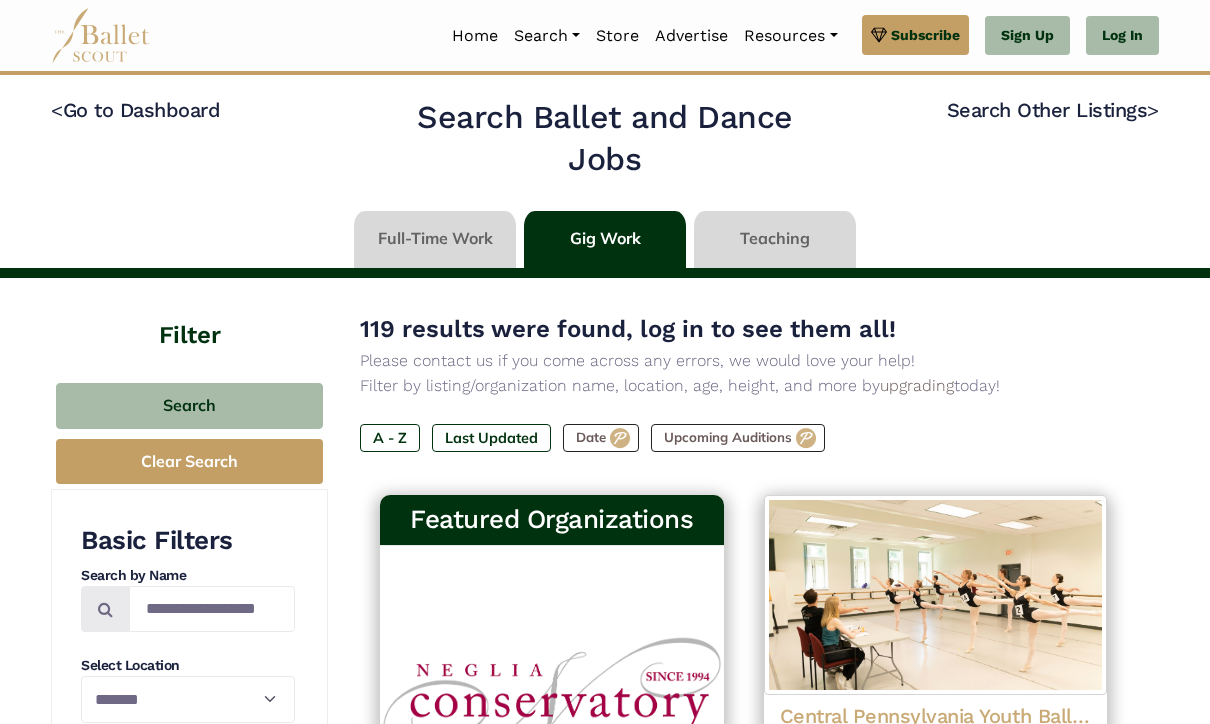 click at bounding box center (435, 239) 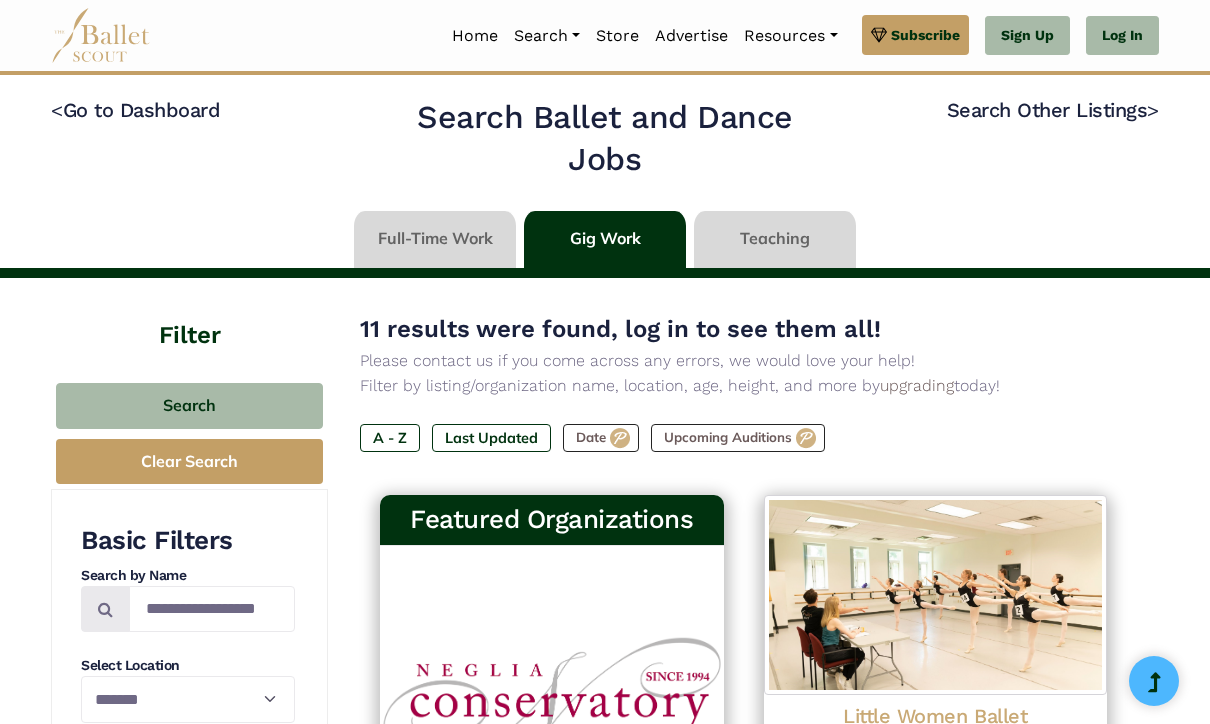 select on "**" 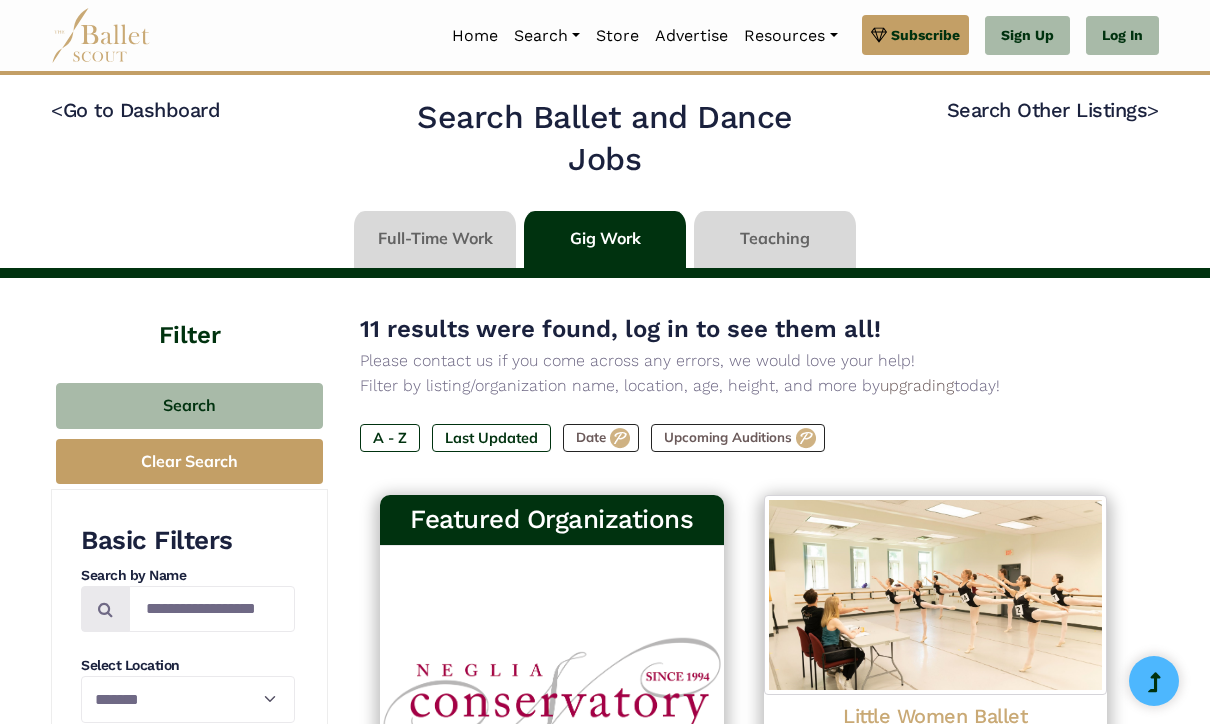 scroll, scrollTop: 0, scrollLeft: 0, axis: both 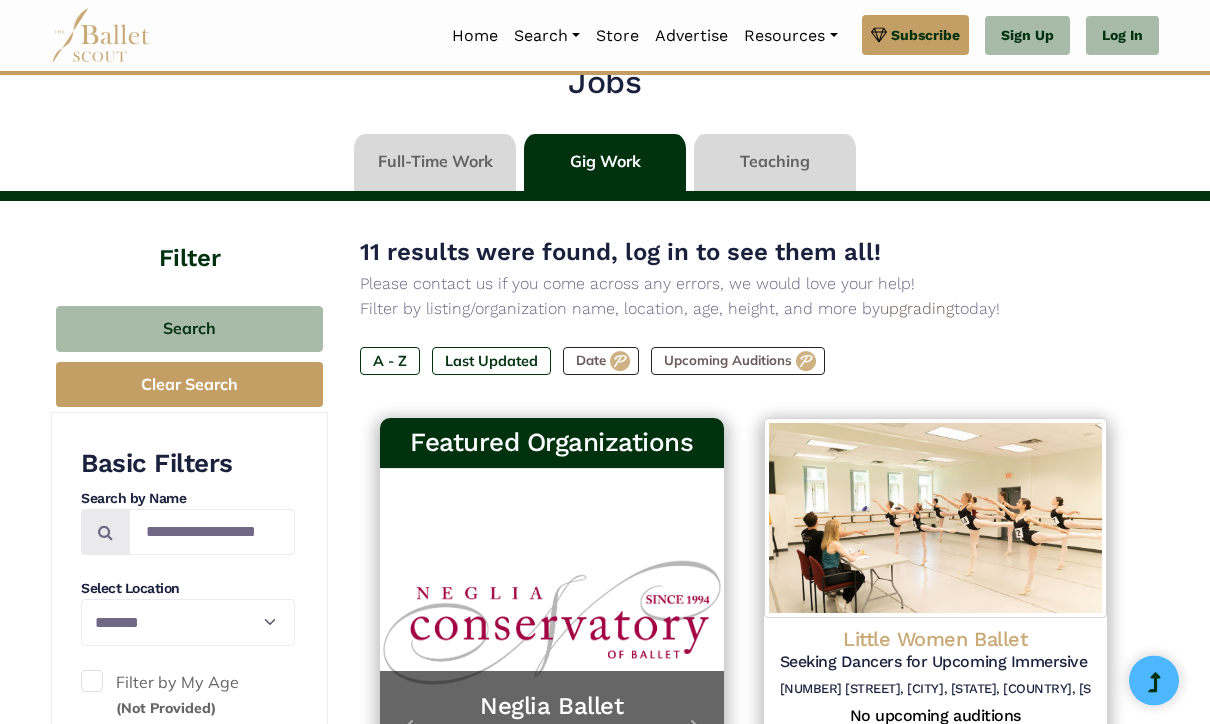 select on "**" 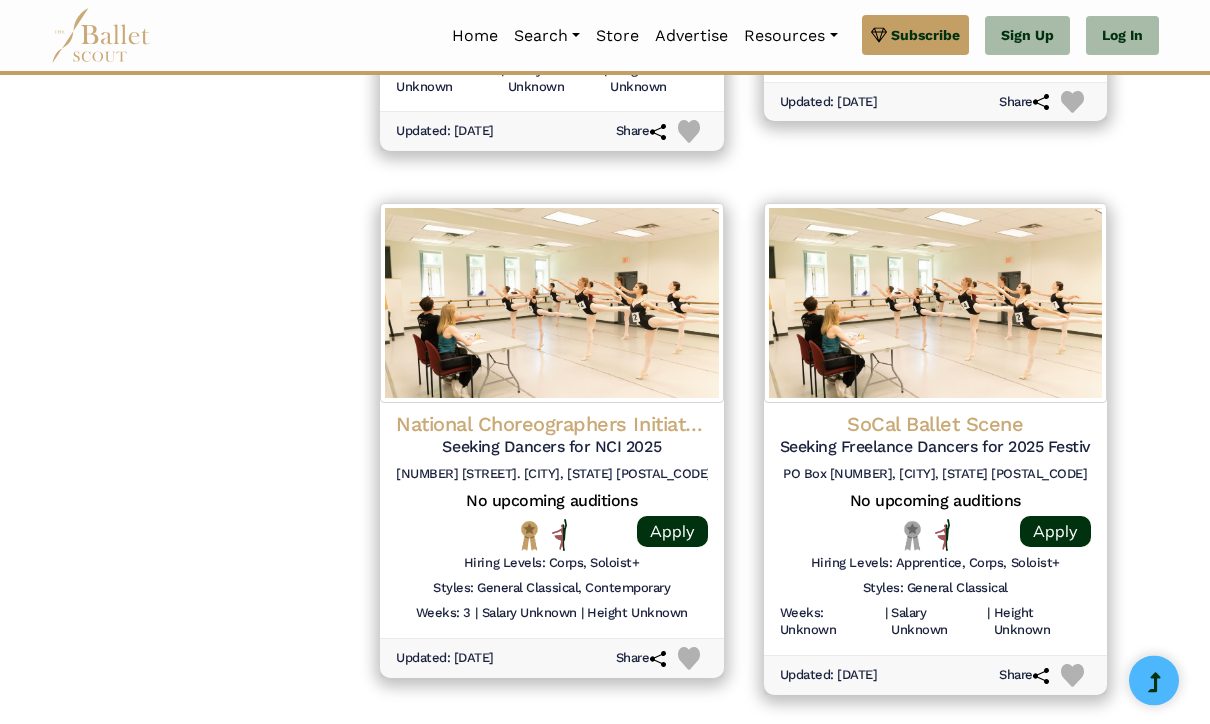 scroll, scrollTop: 2523, scrollLeft: 0, axis: vertical 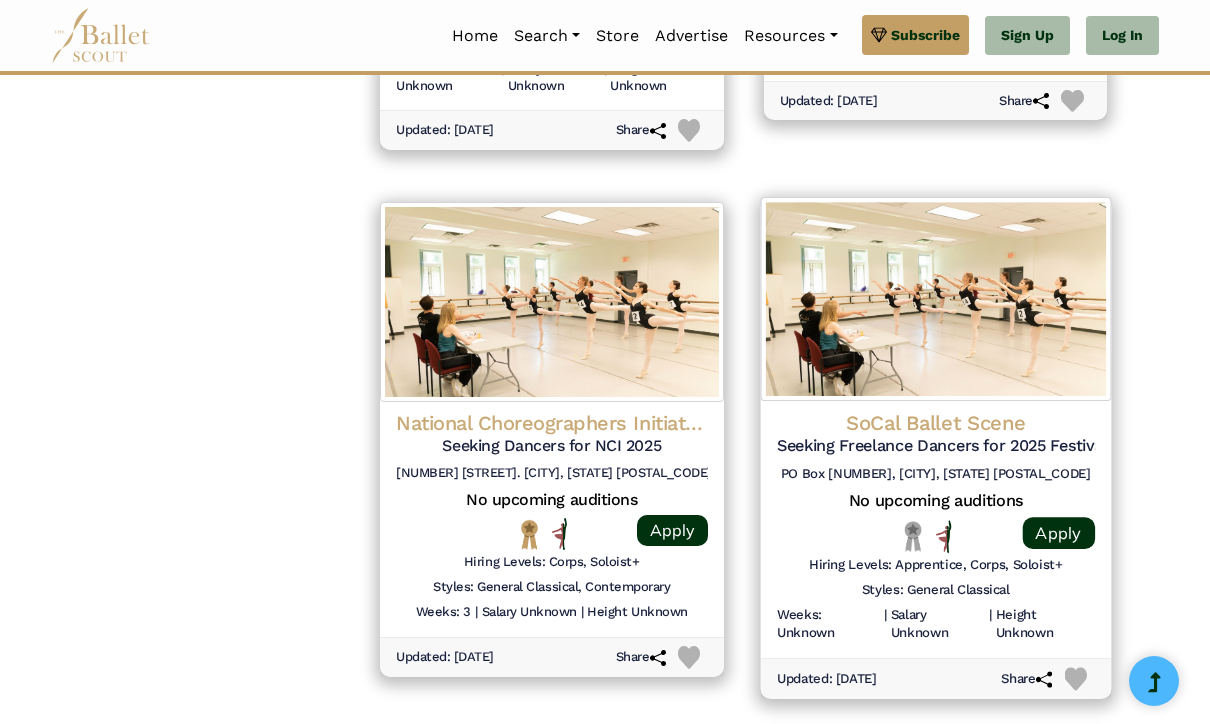 click on "SoCal Ballet Scene" at bounding box center (936, -1807) 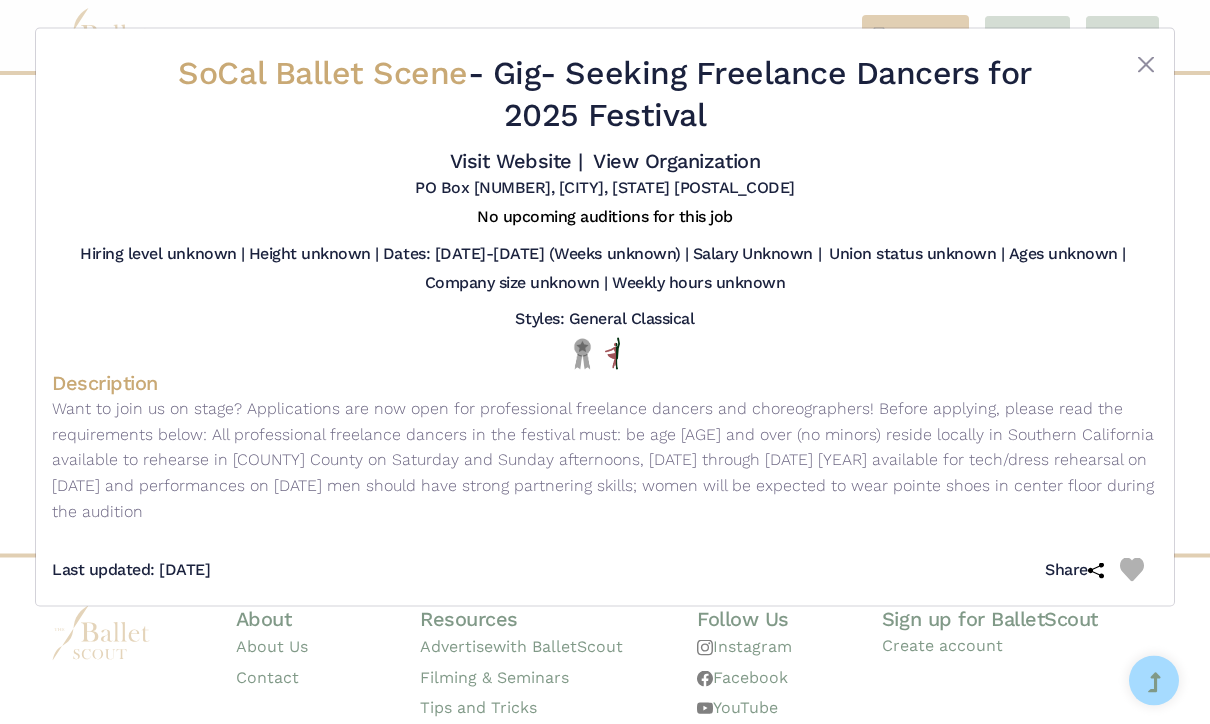 scroll, scrollTop: 2855, scrollLeft: 0, axis: vertical 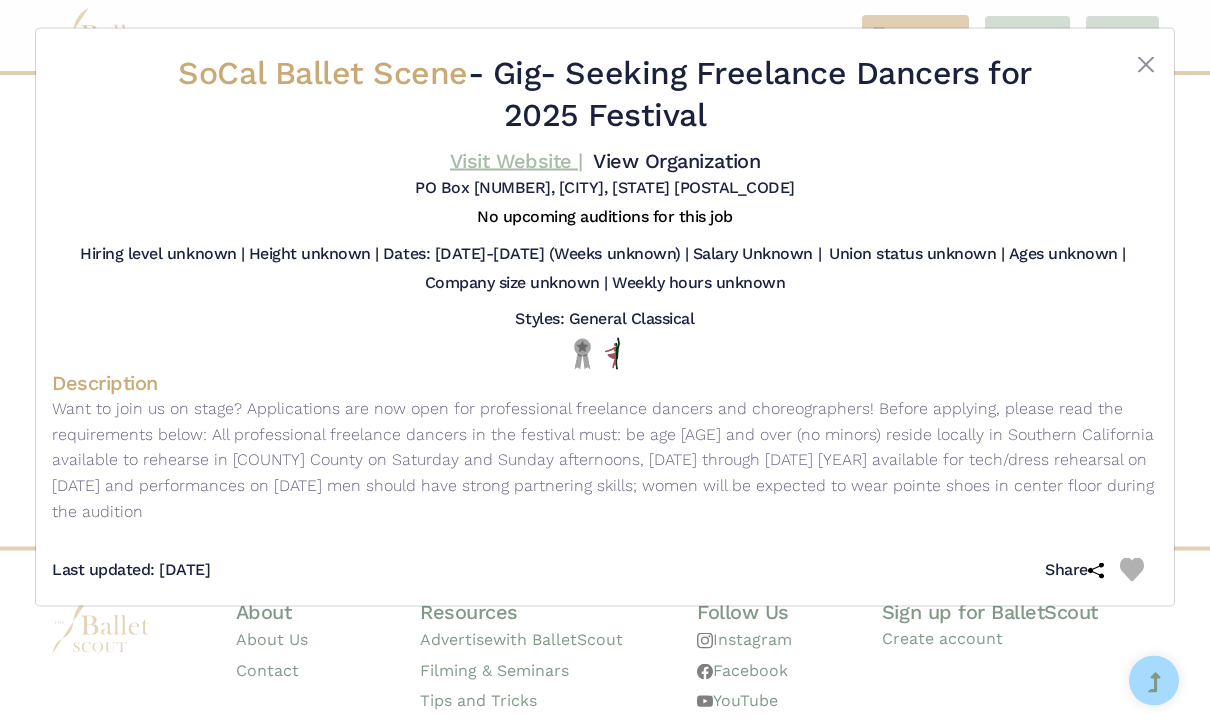 click on "Visit Website |" at bounding box center (516, 161) 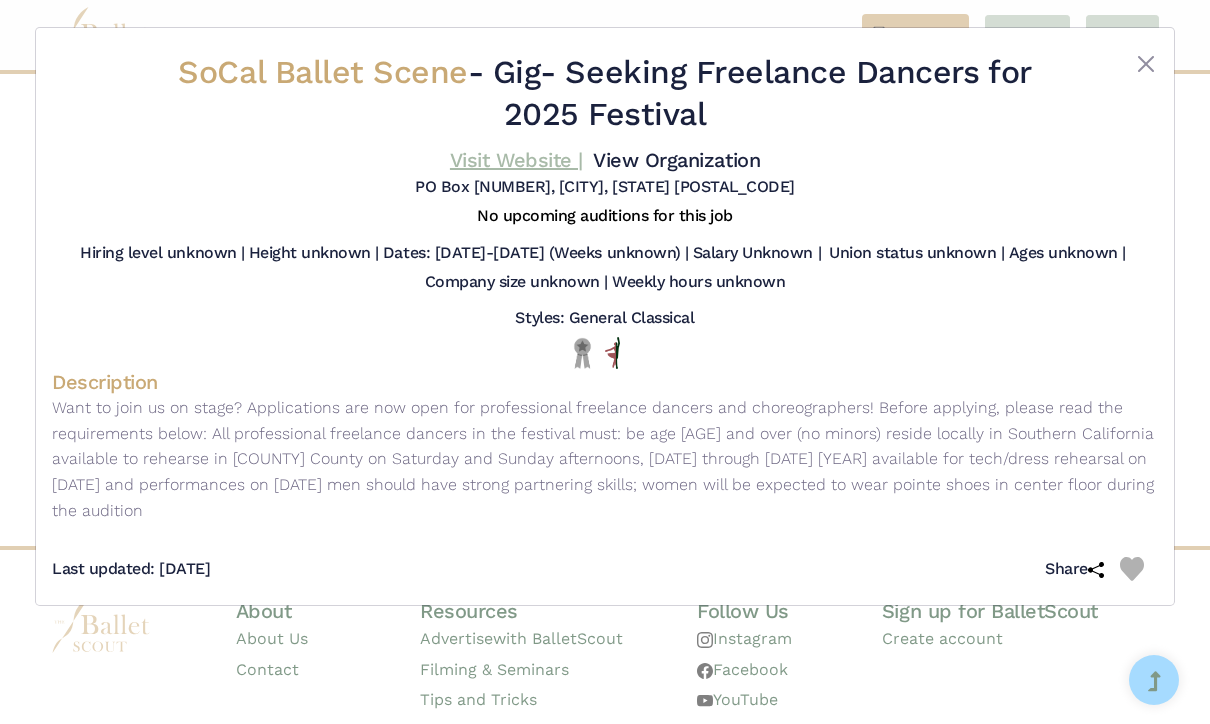 scroll, scrollTop: 2921, scrollLeft: 0, axis: vertical 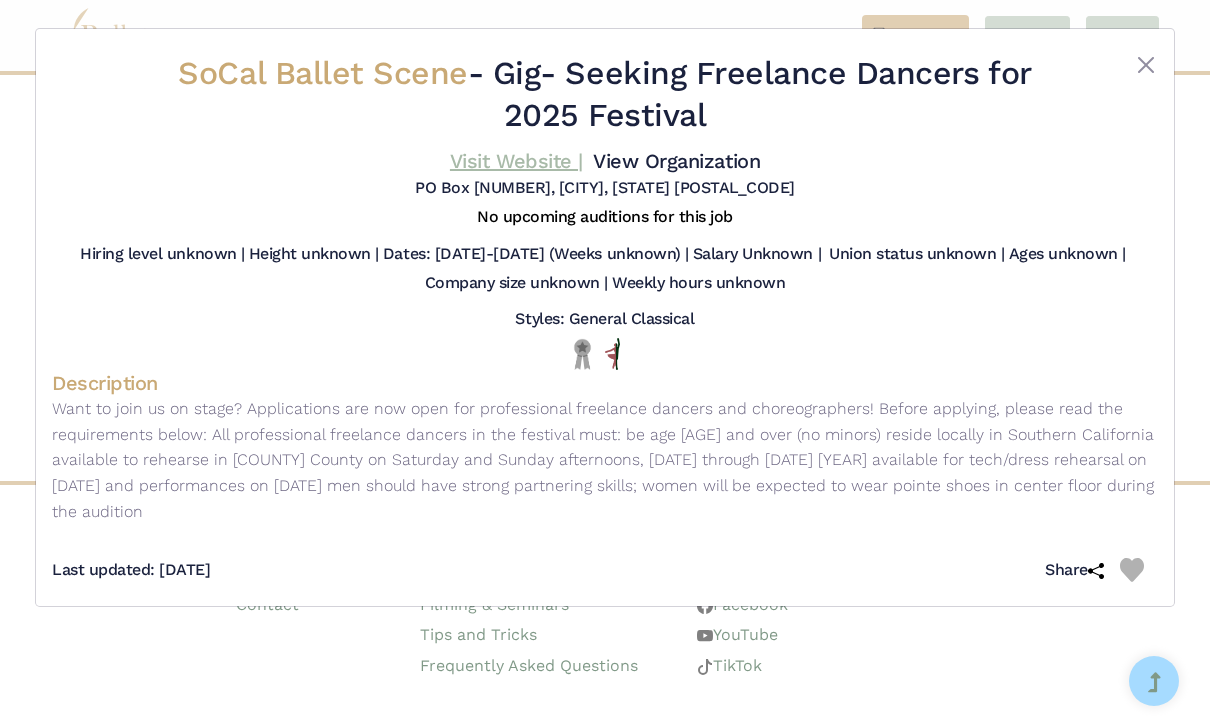 select on "**" 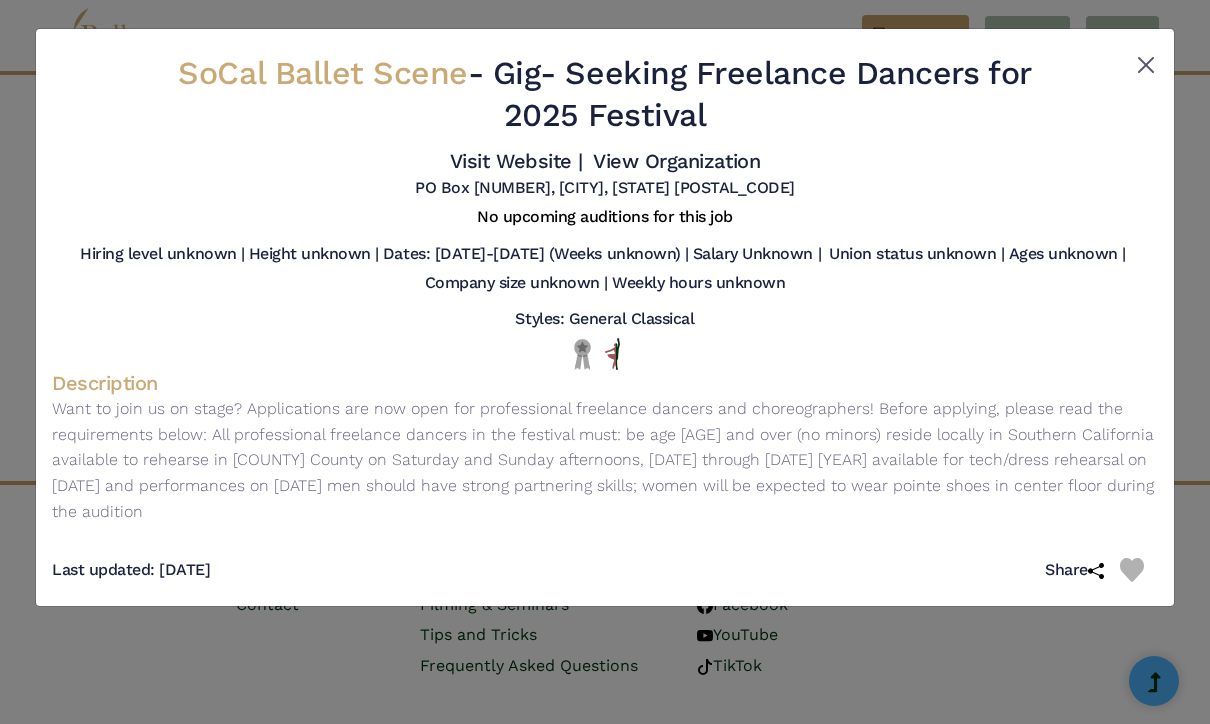 click at bounding box center [1146, 65] 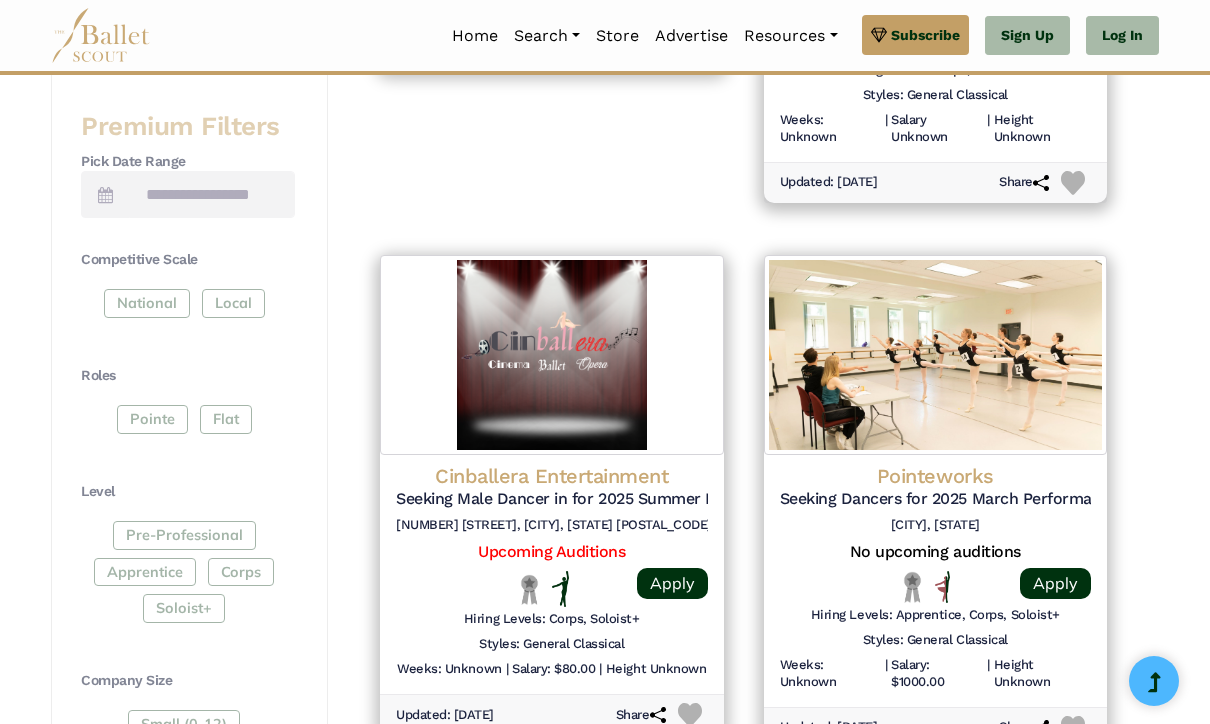 select on "**" 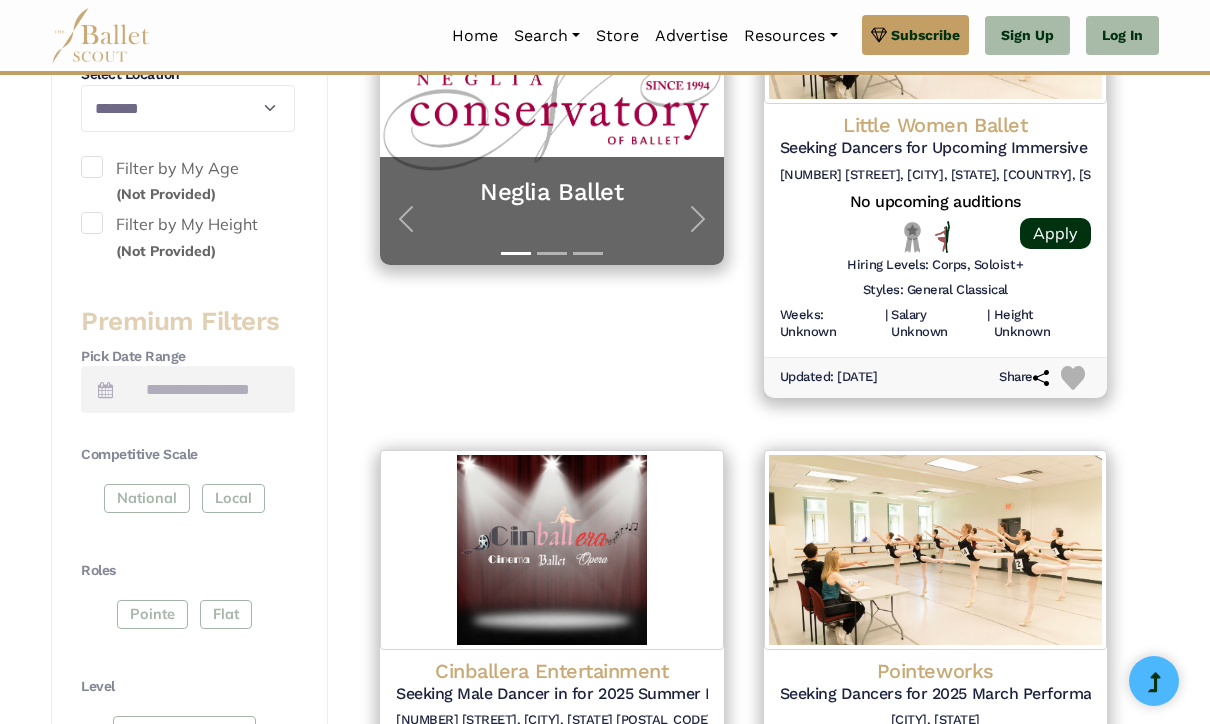 select on "**" 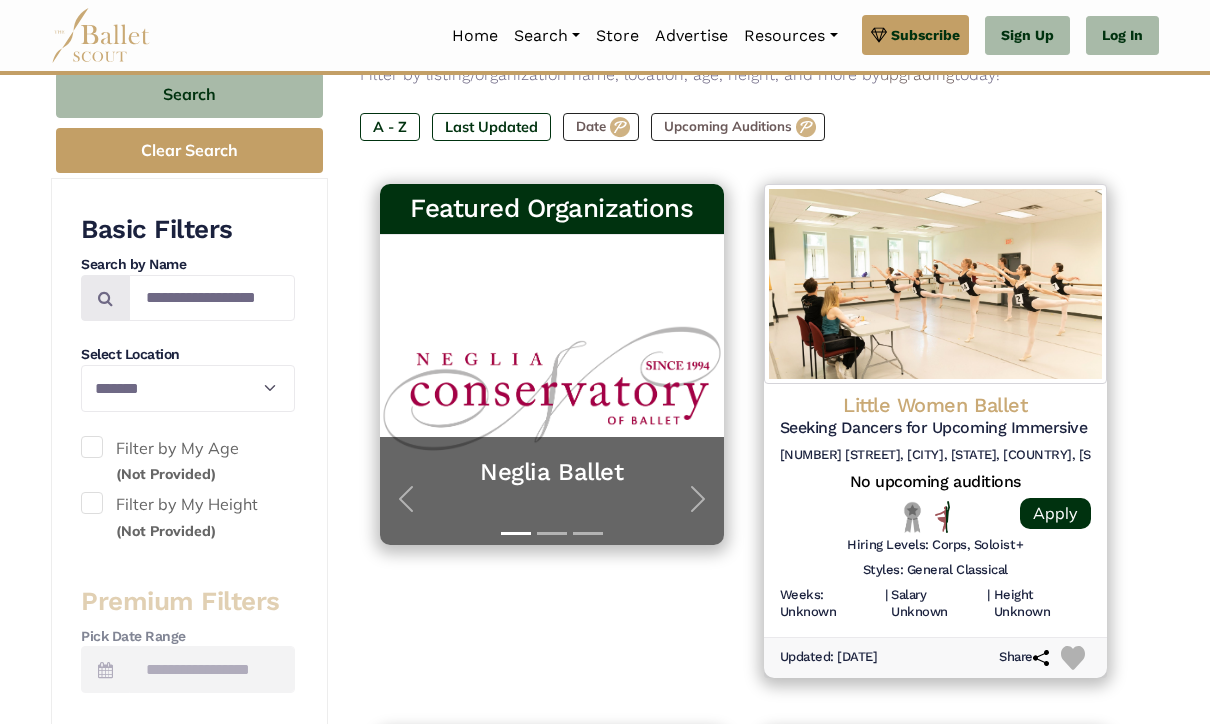 scroll, scrollTop: 309, scrollLeft: 0, axis: vertical 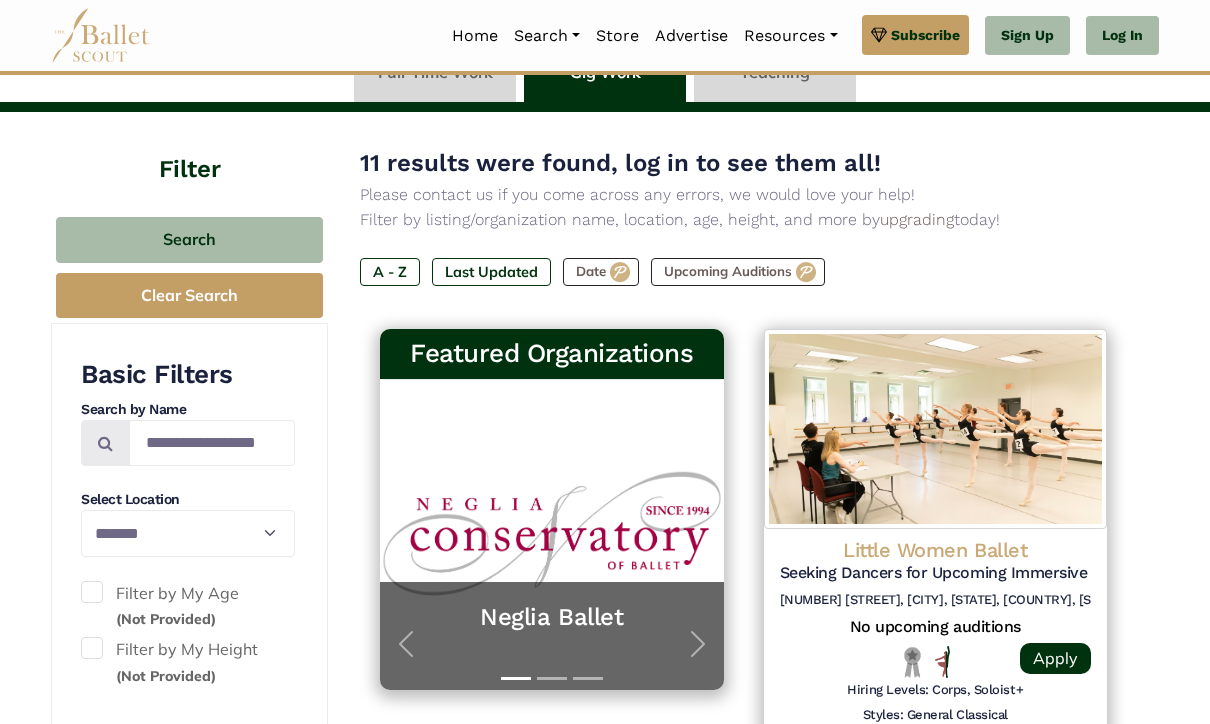 select on "**" 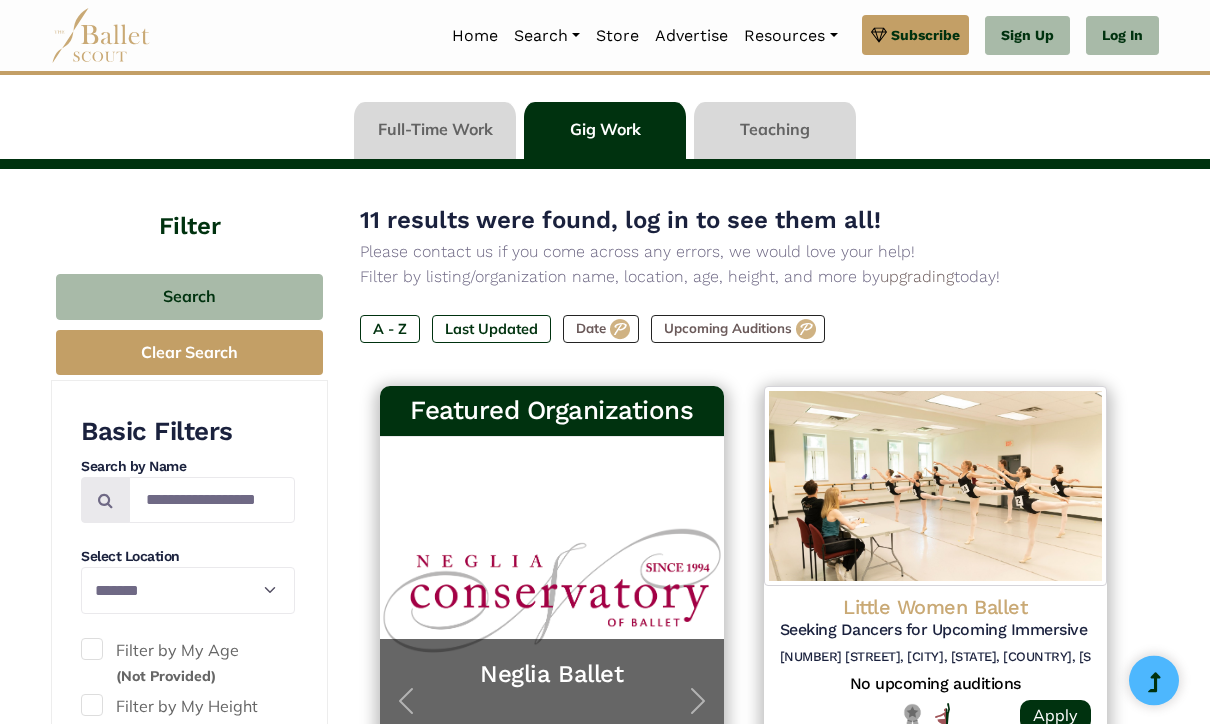 select on "**" 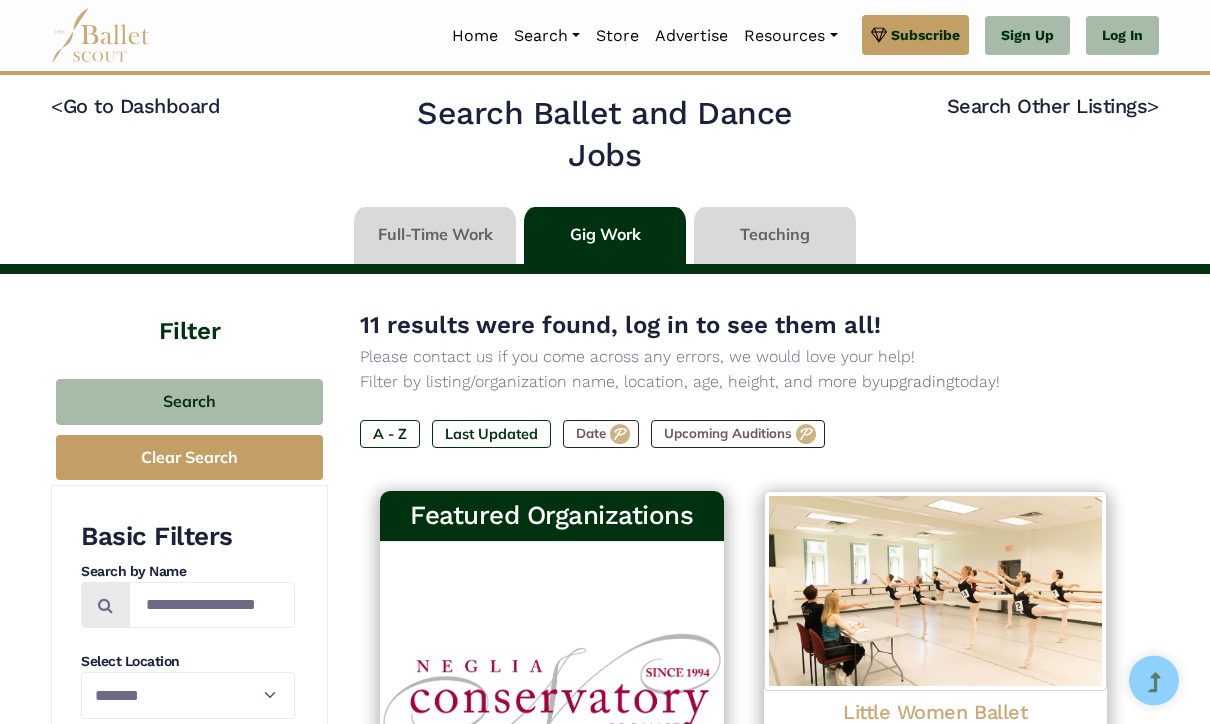 scroll, scrollTop: 0, scrollLeft: 0, axis: both 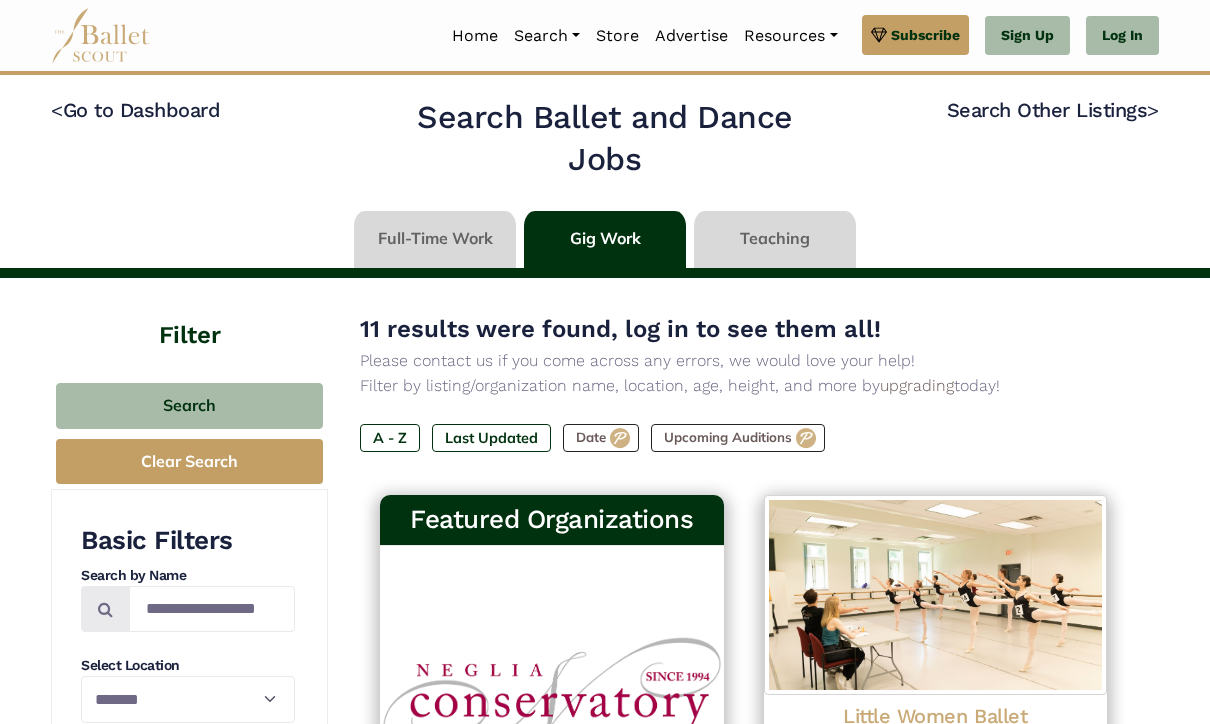 select on "**" 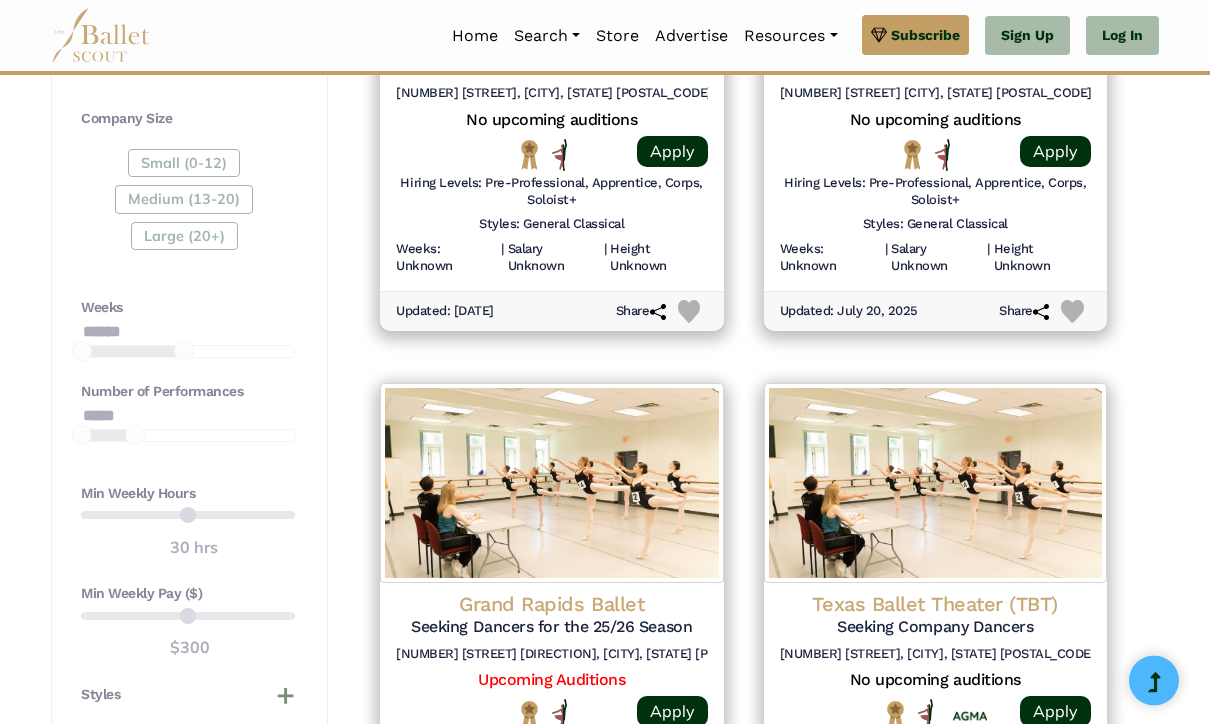 scroll, scrollTop: 1217, scrollLeft: 0, axis: vertical 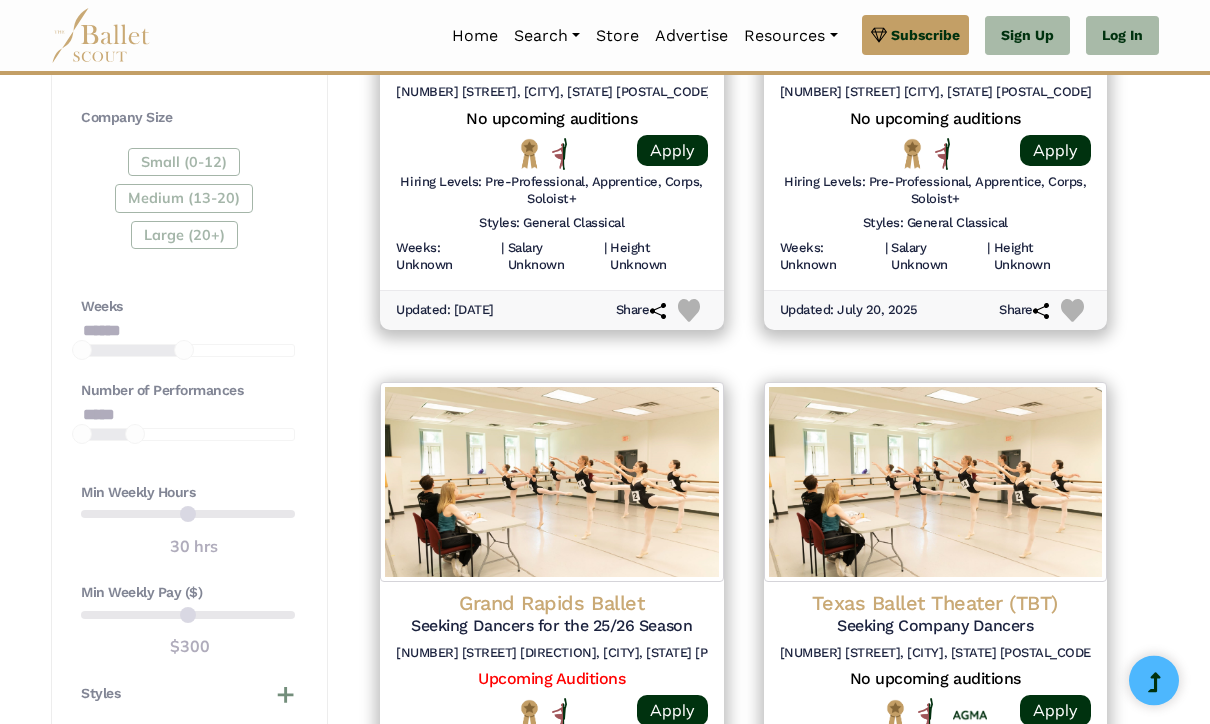 click on "466  results were found, log in to see them all!
Please contact us if you come across any errors, we would love your help!
Filter by listing/organization name, location, age, height, and more by  upgrading
today!
A - Z
Last Updated
Date" at bounding box center (743, 628) 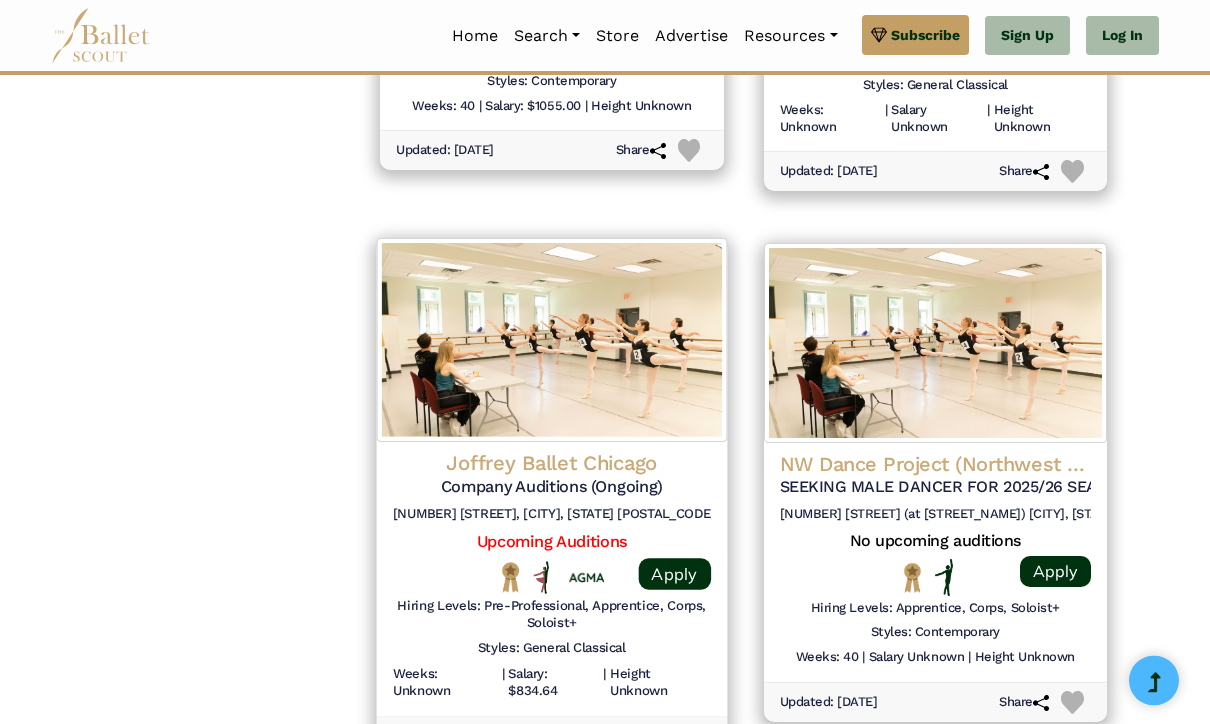 scroll, scrollTop: 2482, scrollLeft: 0, axis: vertical 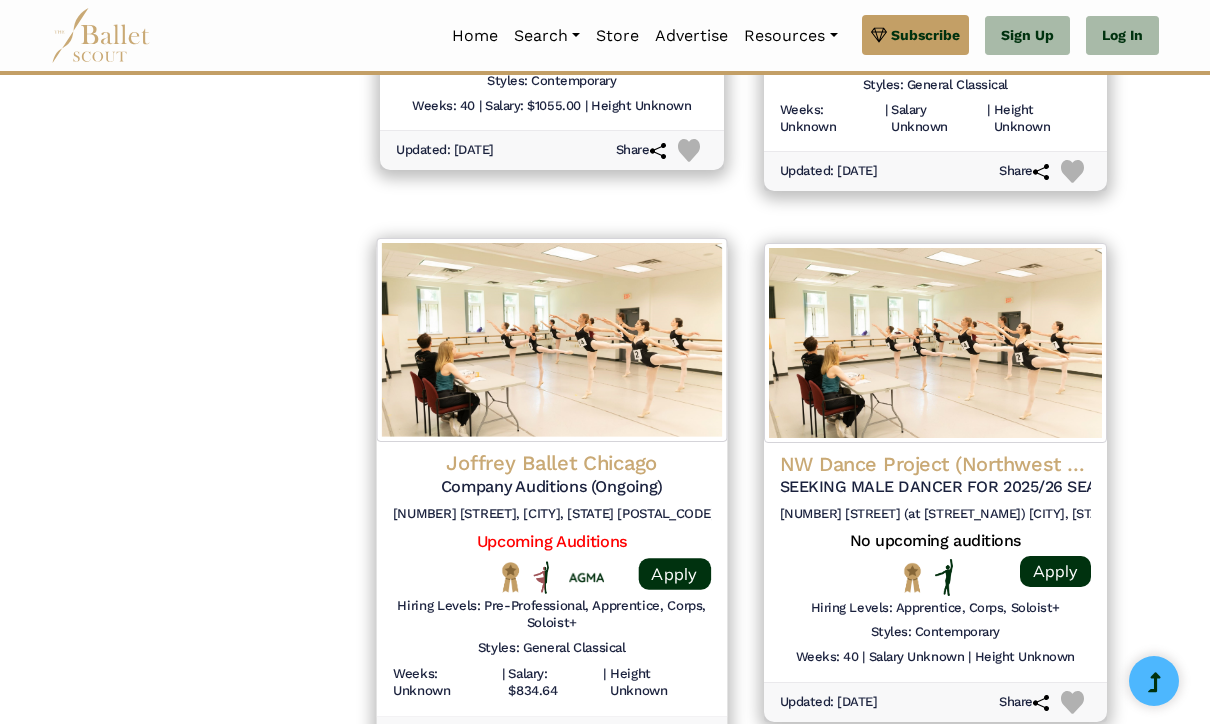 click on "Joffrey Ballet Chicago" at bounding box center (936, -1766) 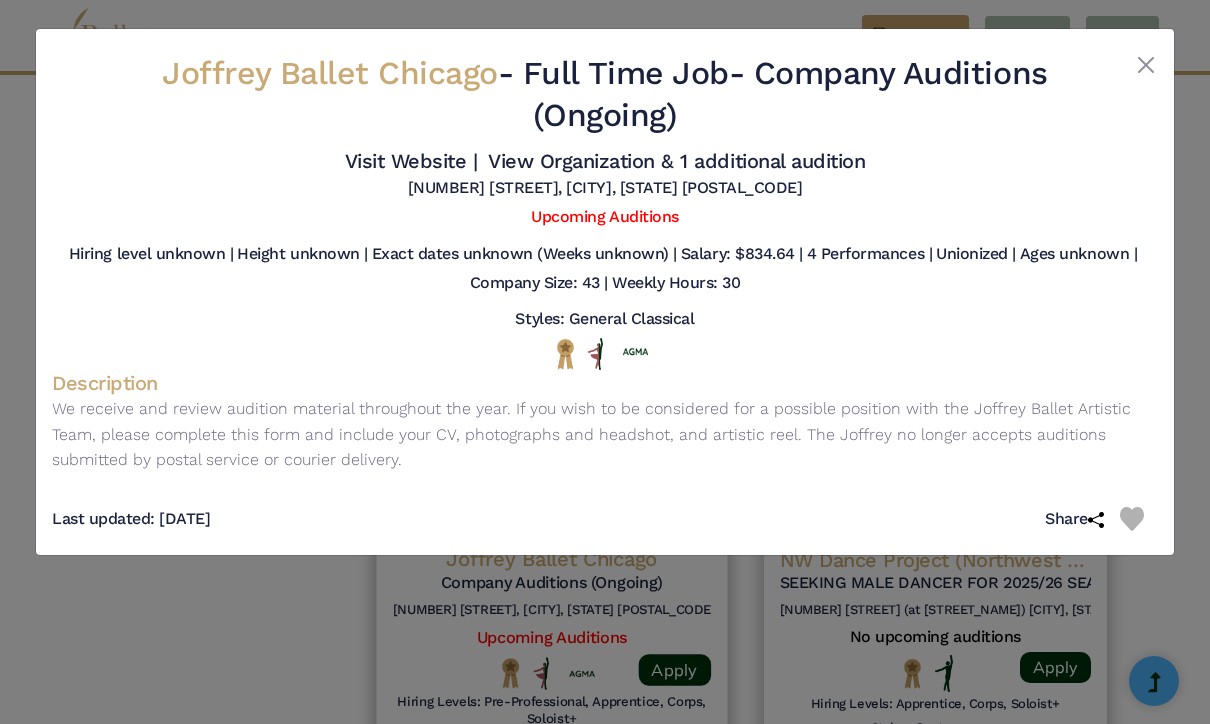 scroll, scrollTop: 2391, scrollLeft: 0, axis: vertical 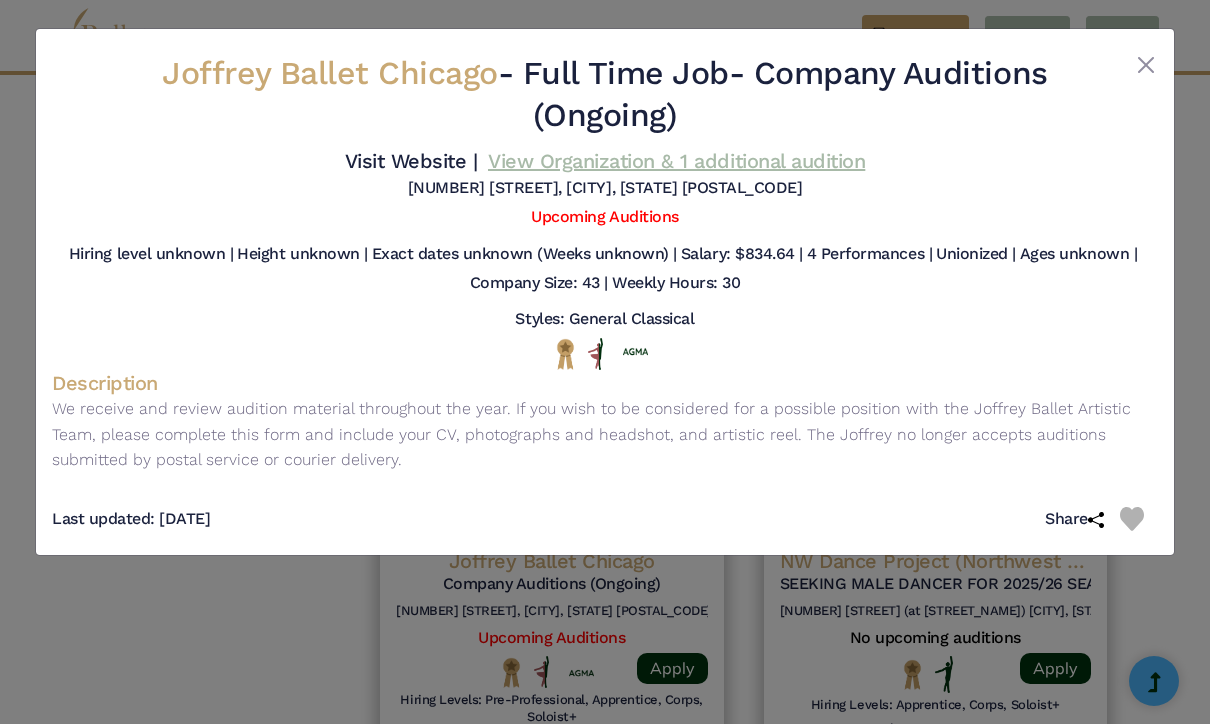 click on "View Organization
& 1 additional audition" at bounding box center (676, 161) 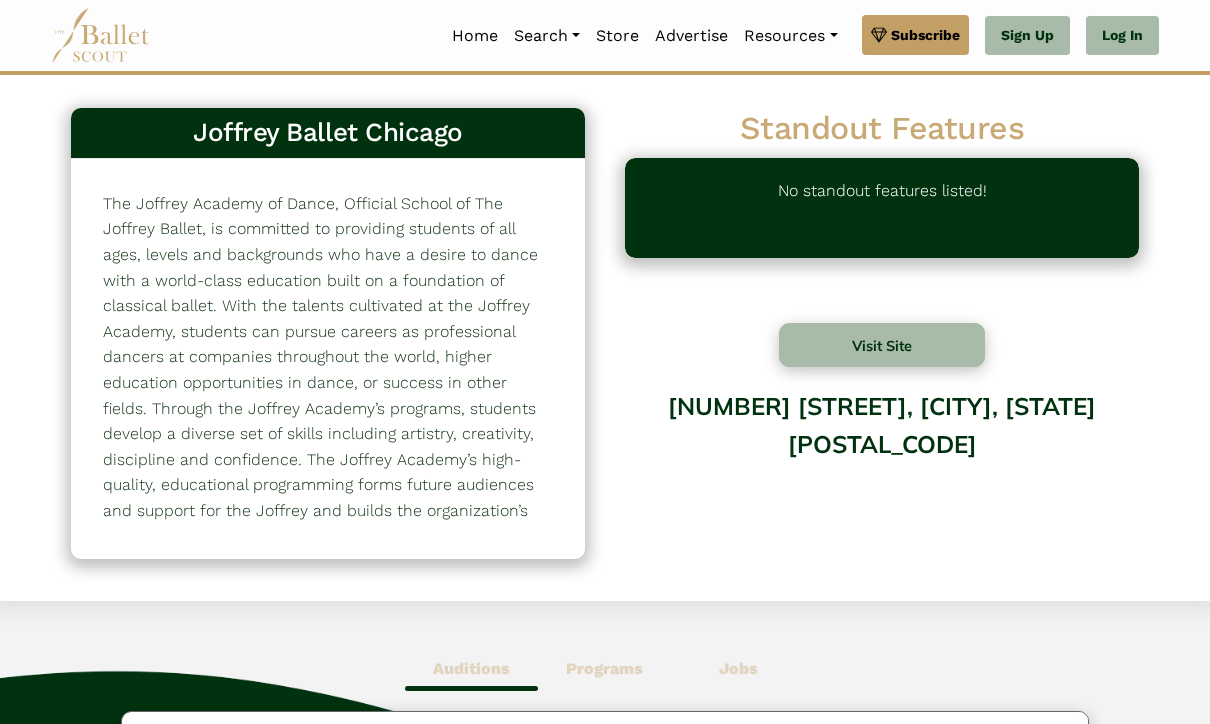 scroll, scrollTop: 0, scrollLeft: 0, axis: both 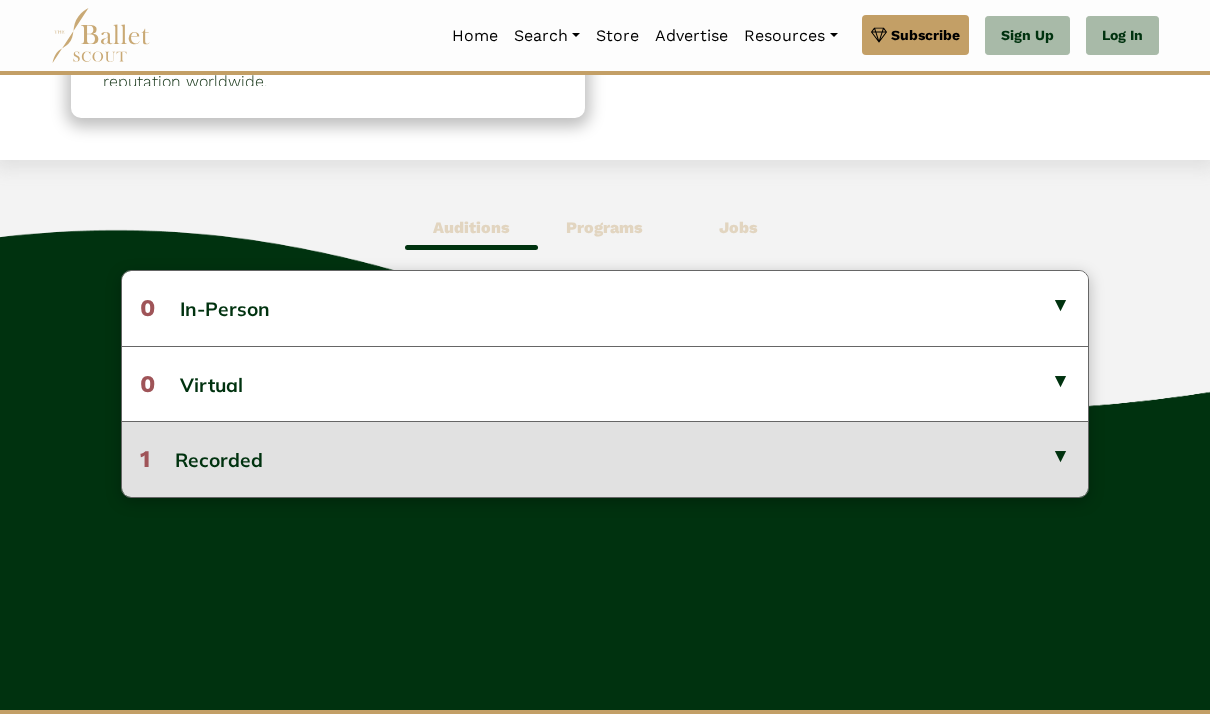 click on "1   Recorded" at bounding box center [605, 458] 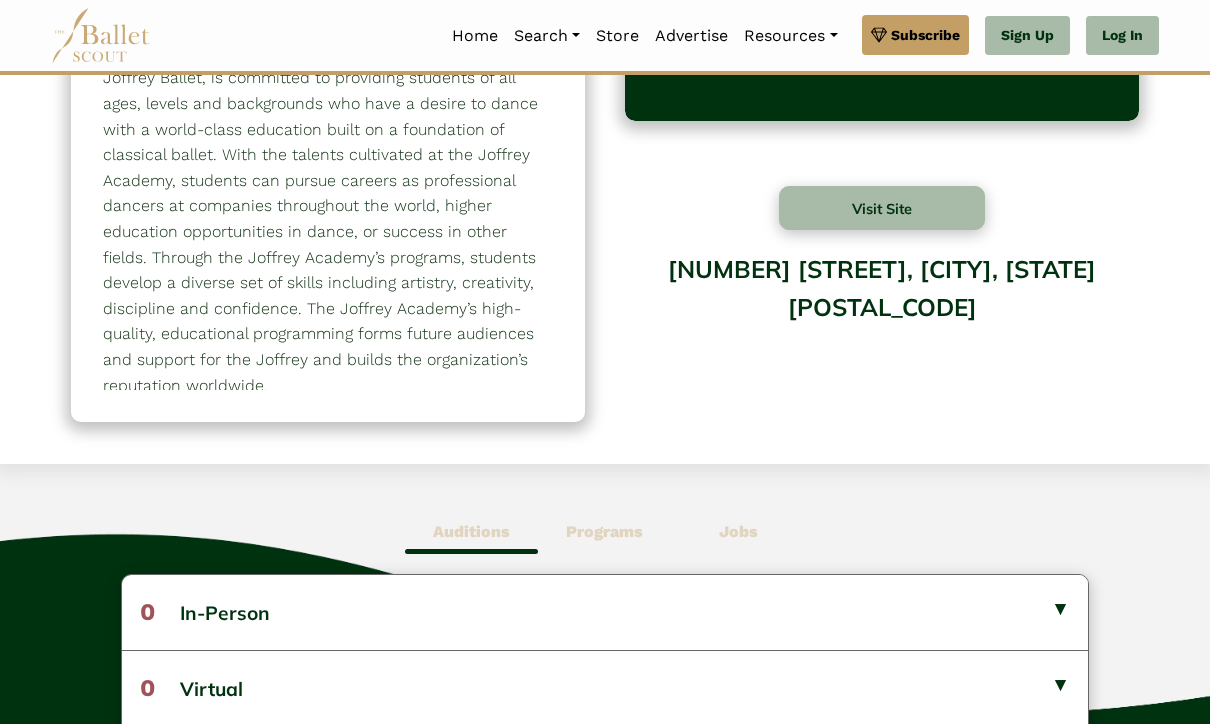 scroll, scrollTop: 161, scrollLeft: 0, axis: vertical 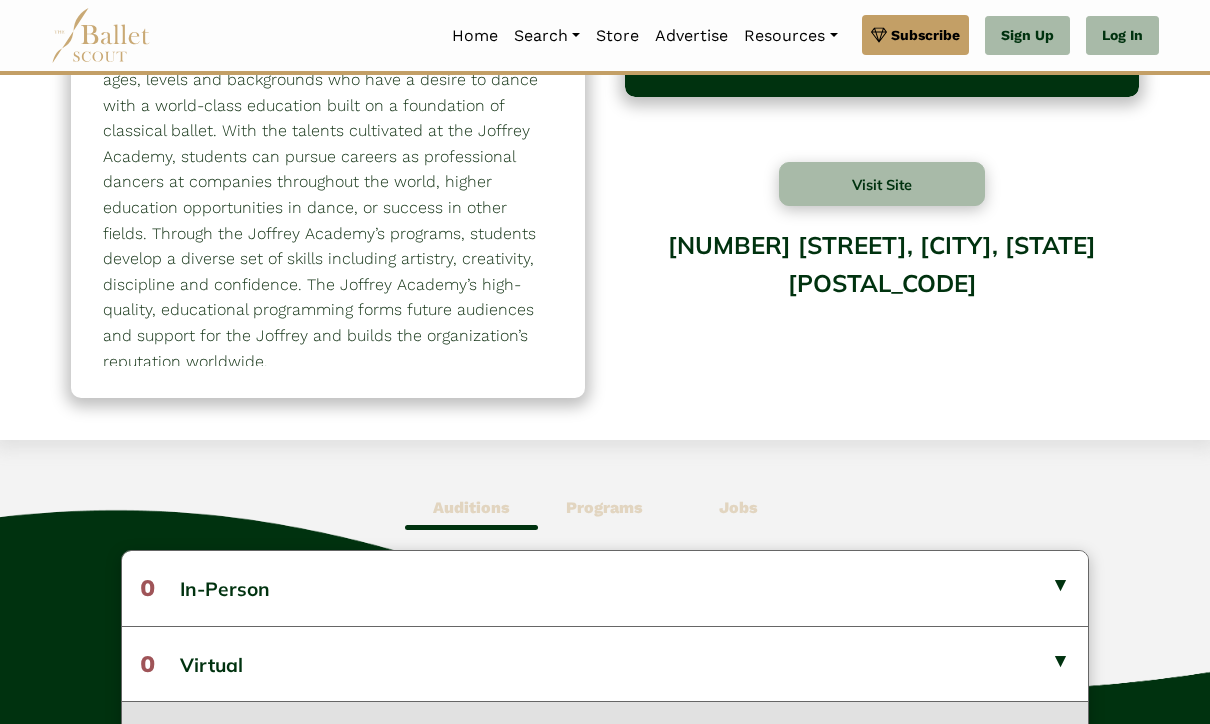 click on "Jobs" at bounding box center [738, 507] 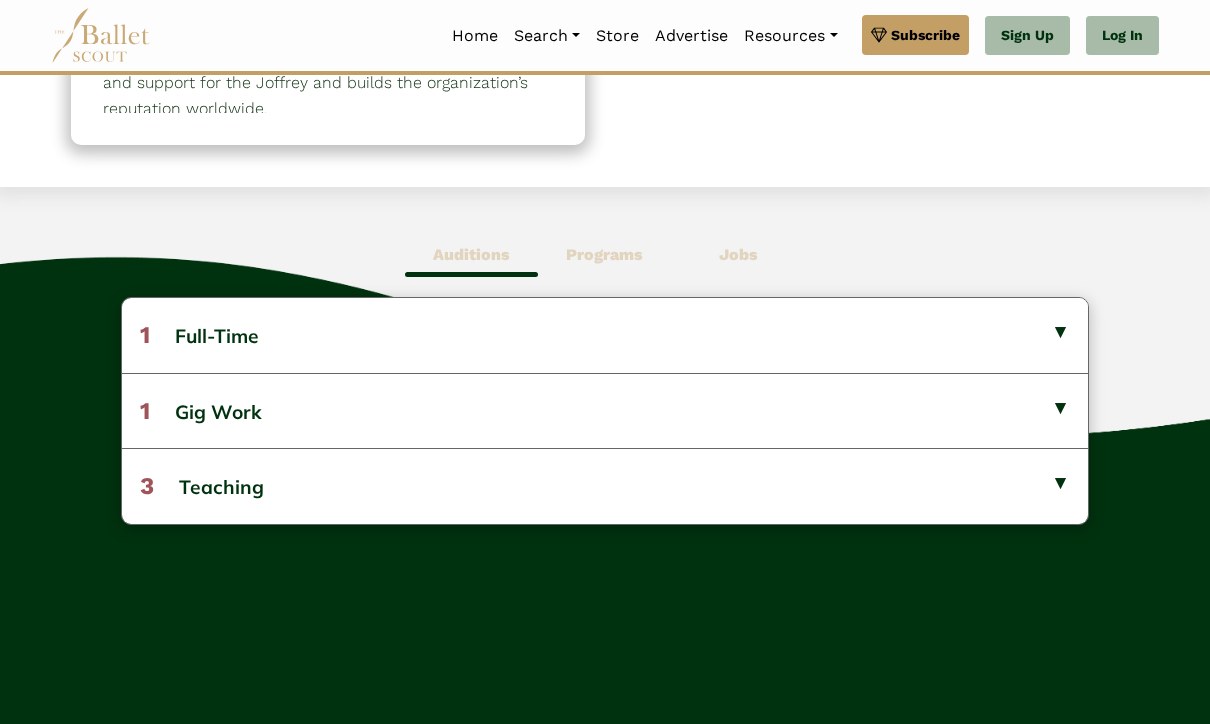 scroll, scrollTop: 435, scrollLeft: 0, axis: vertical 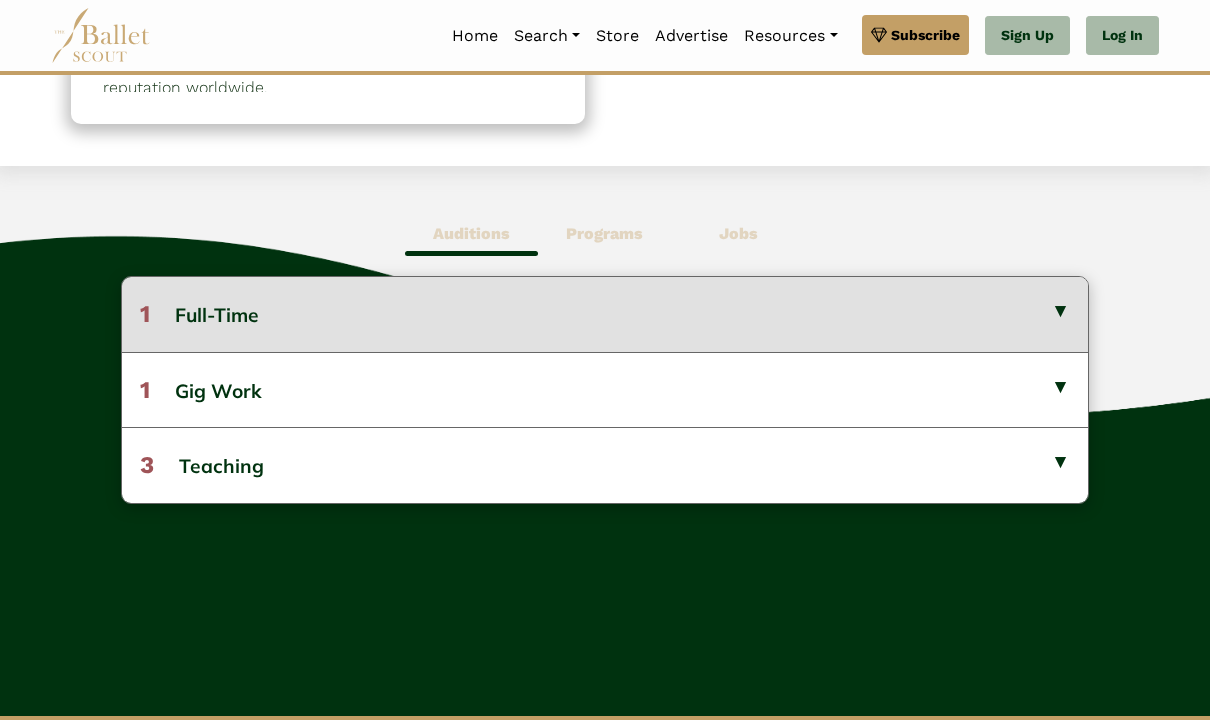 click on "1   Full-Time" at bounding box center [605, 314] 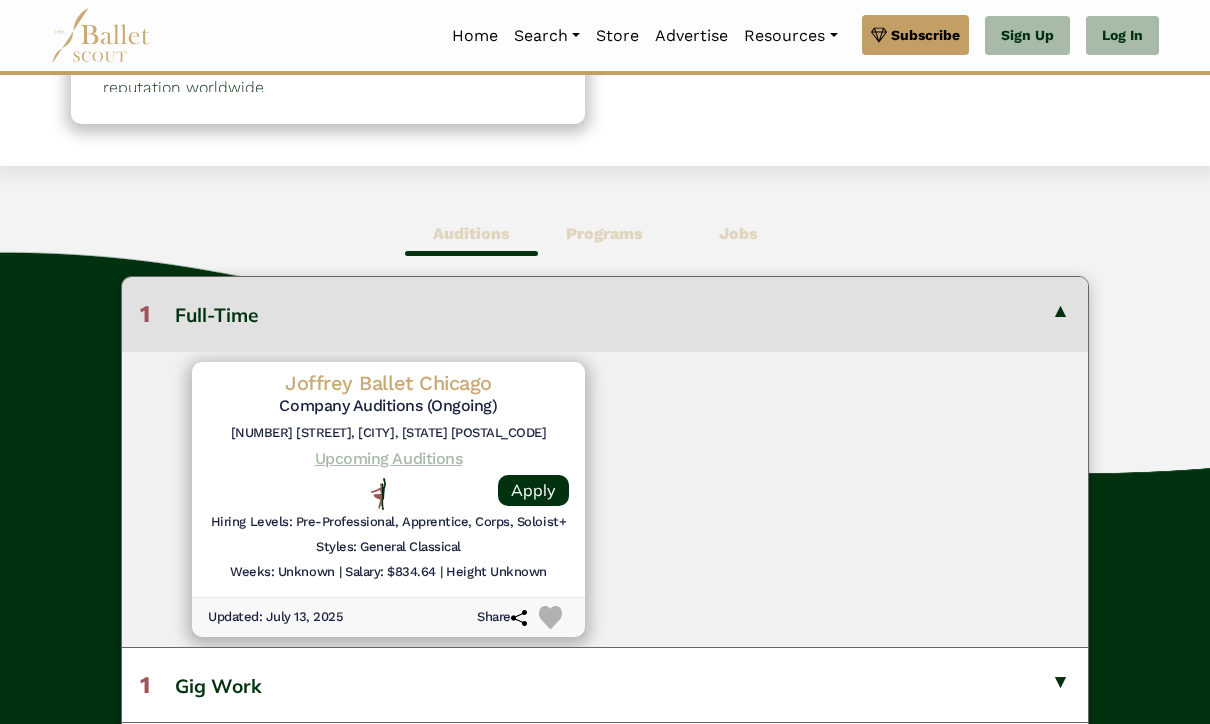 click on "Upcoming Auditions" at bounding box center [388, 458] 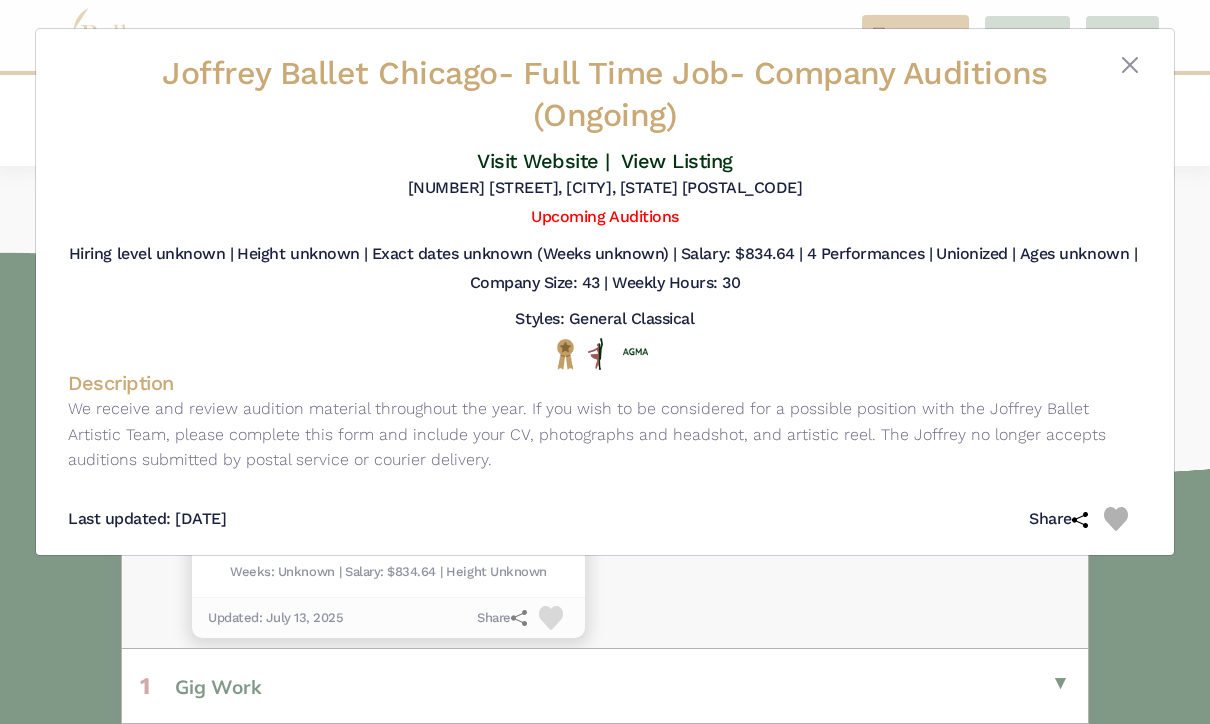 scroll, scrollTop: 468, scrollLeft: 0, axis: vertical 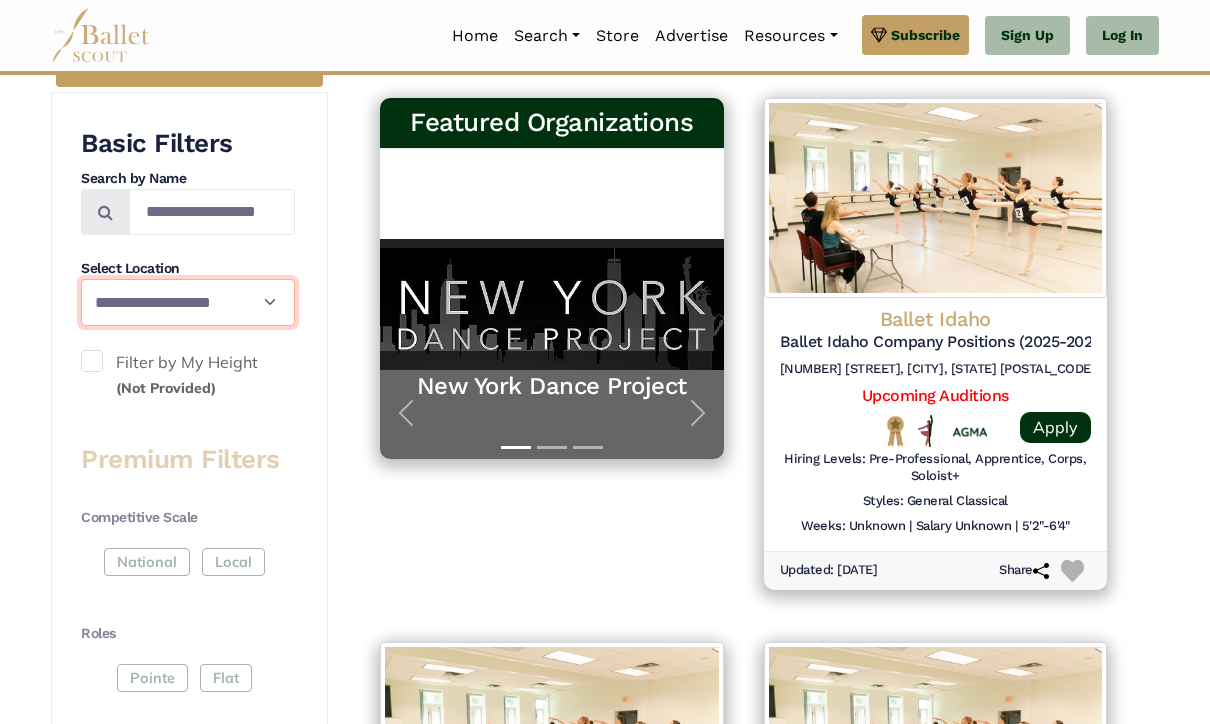click on "**********" at bounding box center [188, 303] 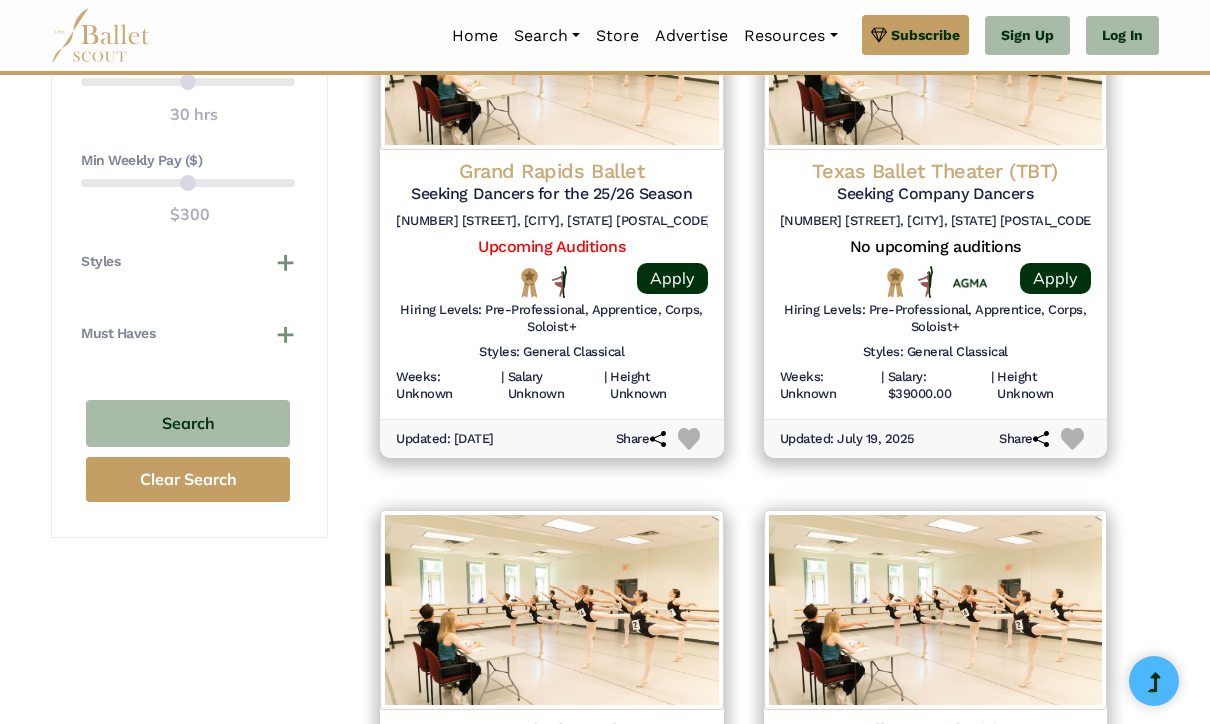 scroll, scrollTop: 1676, scrollLeft: 0, axis: vertical 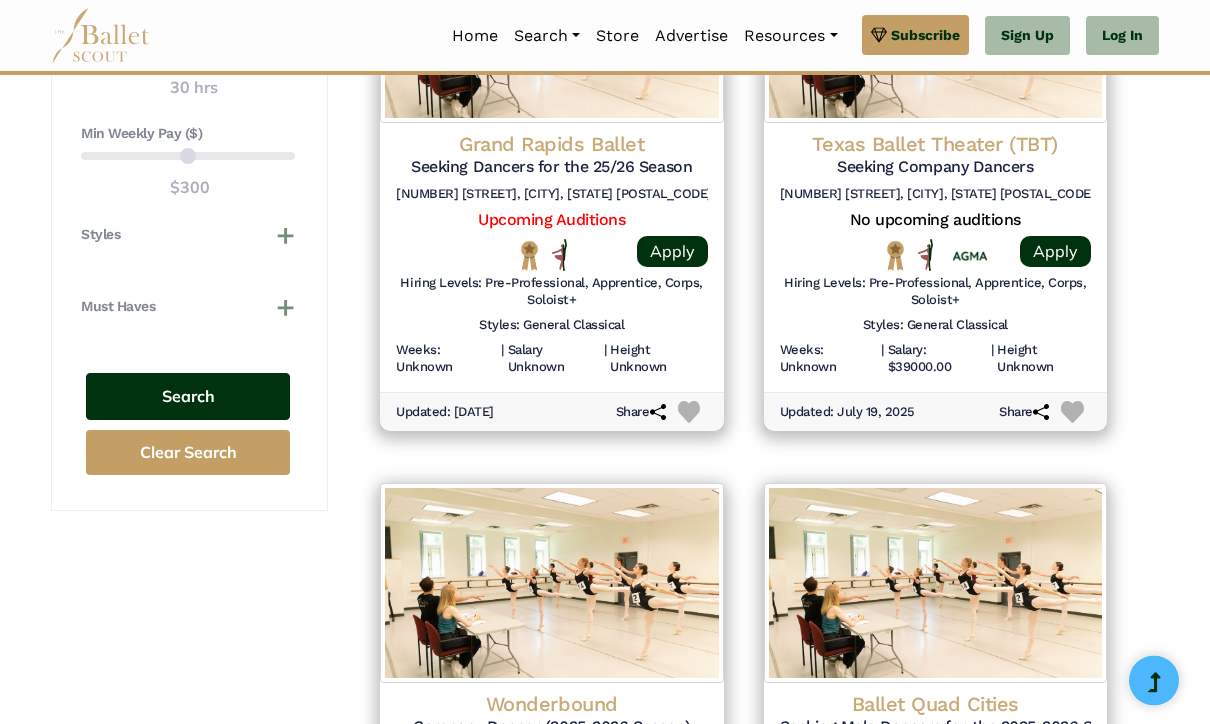 click on "Search" at bounding box center (188, 397) 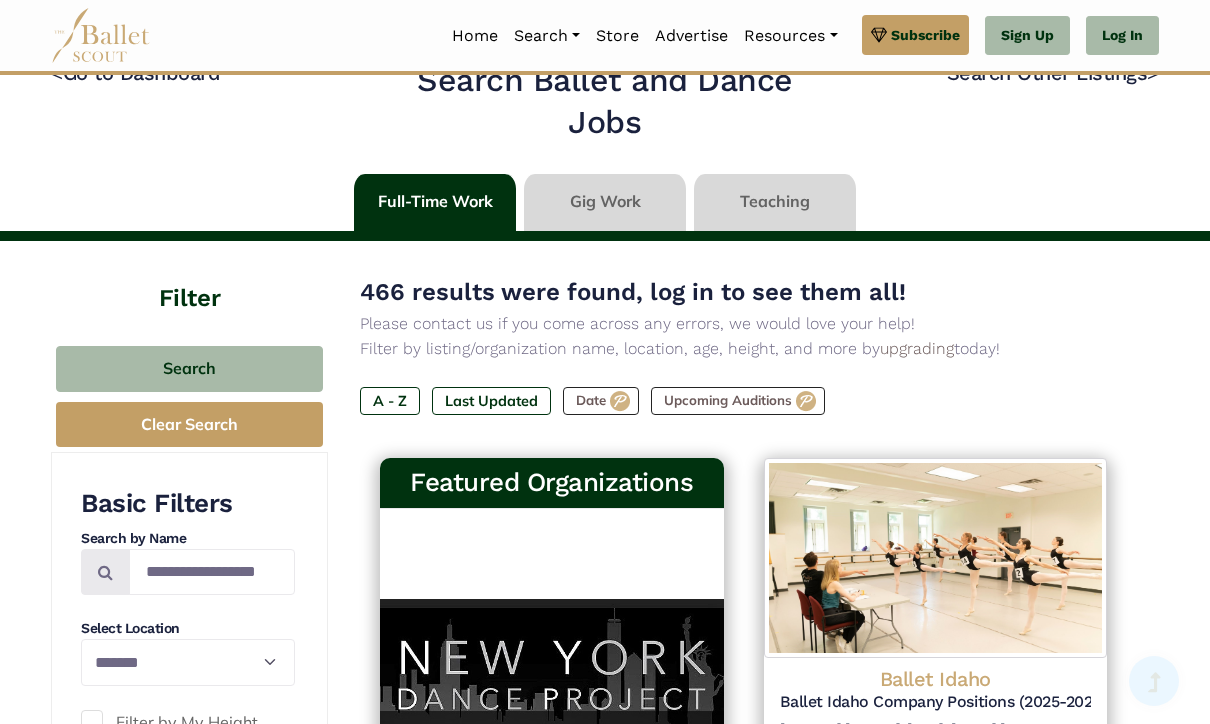 scroll, scrollTop: 0, scrollLeft: 0, axis: both 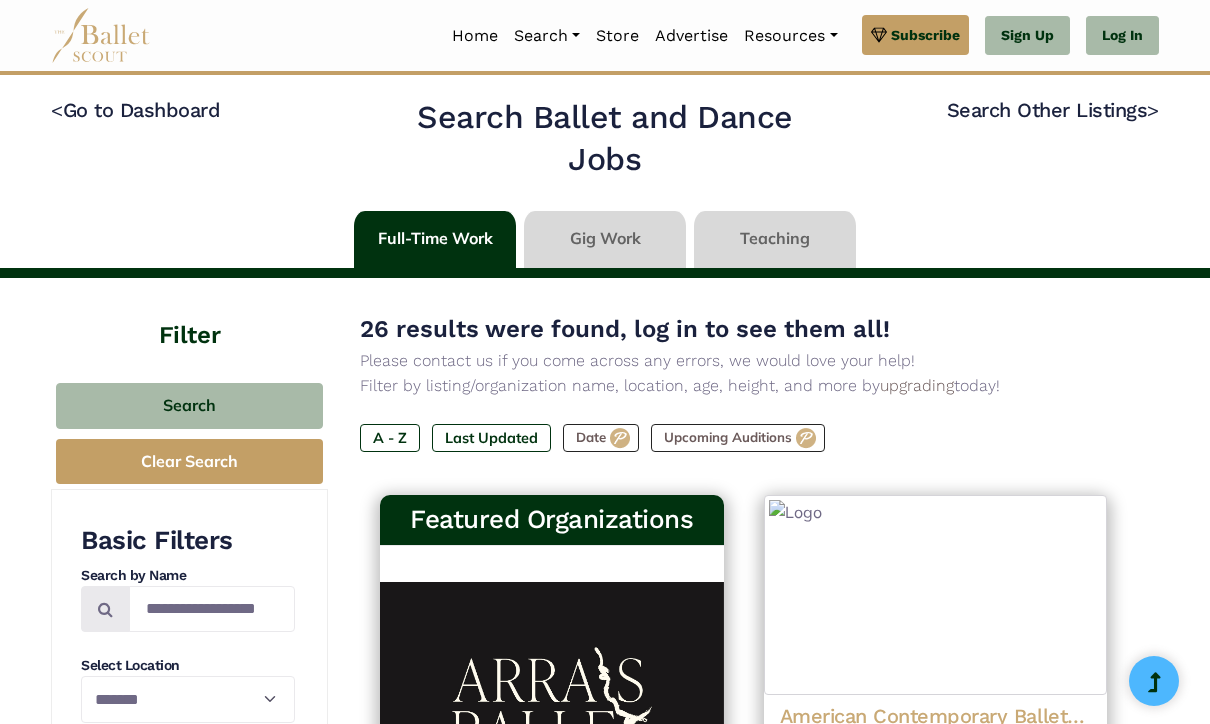select on "**" 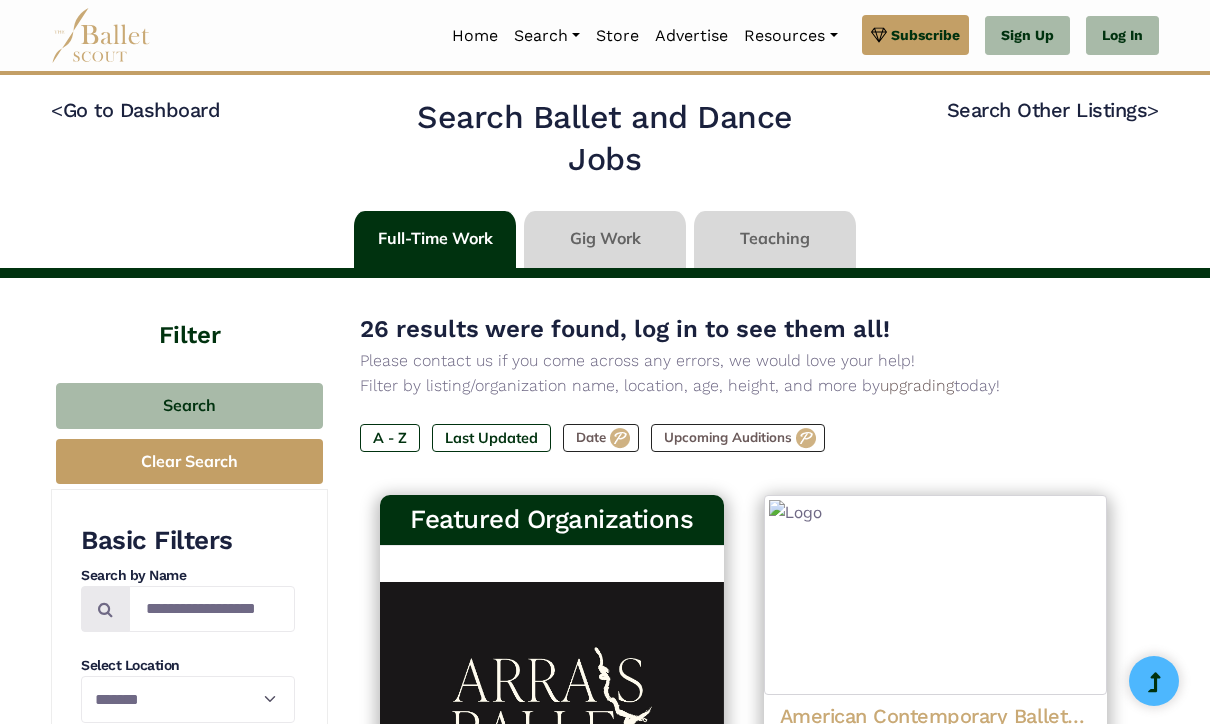 scroll, scrollTop: 0, scrollLeft: 0, axis: both 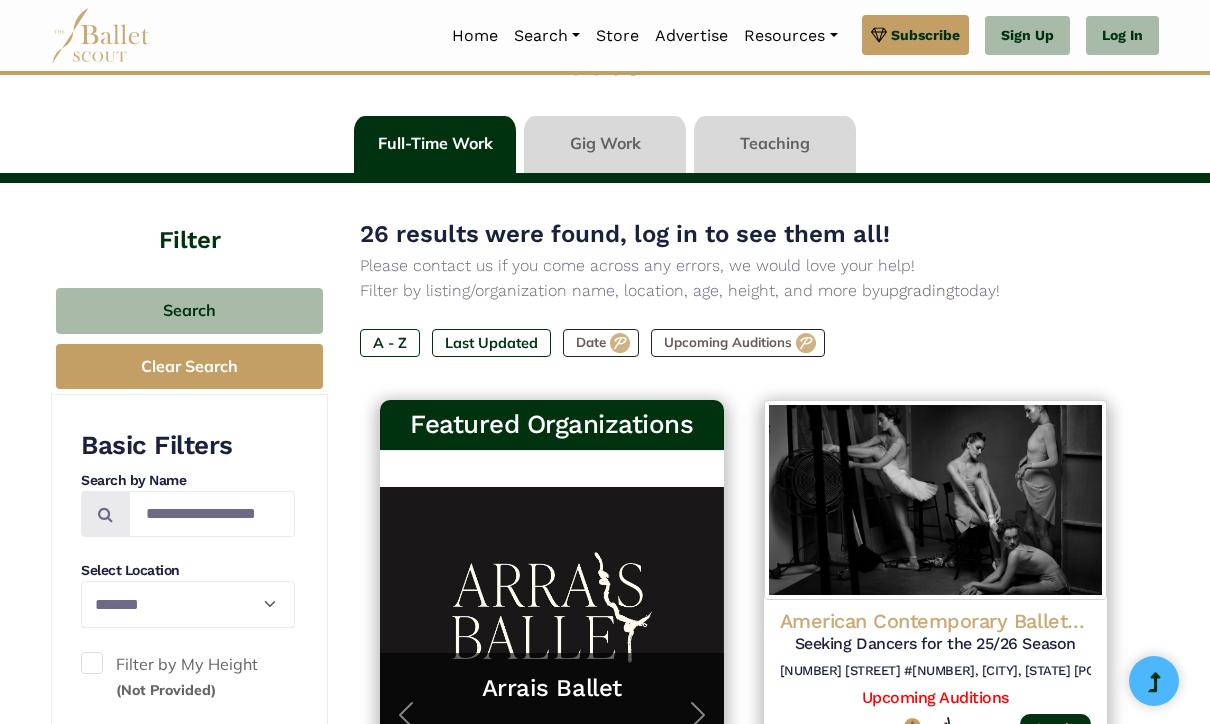 select on "**" 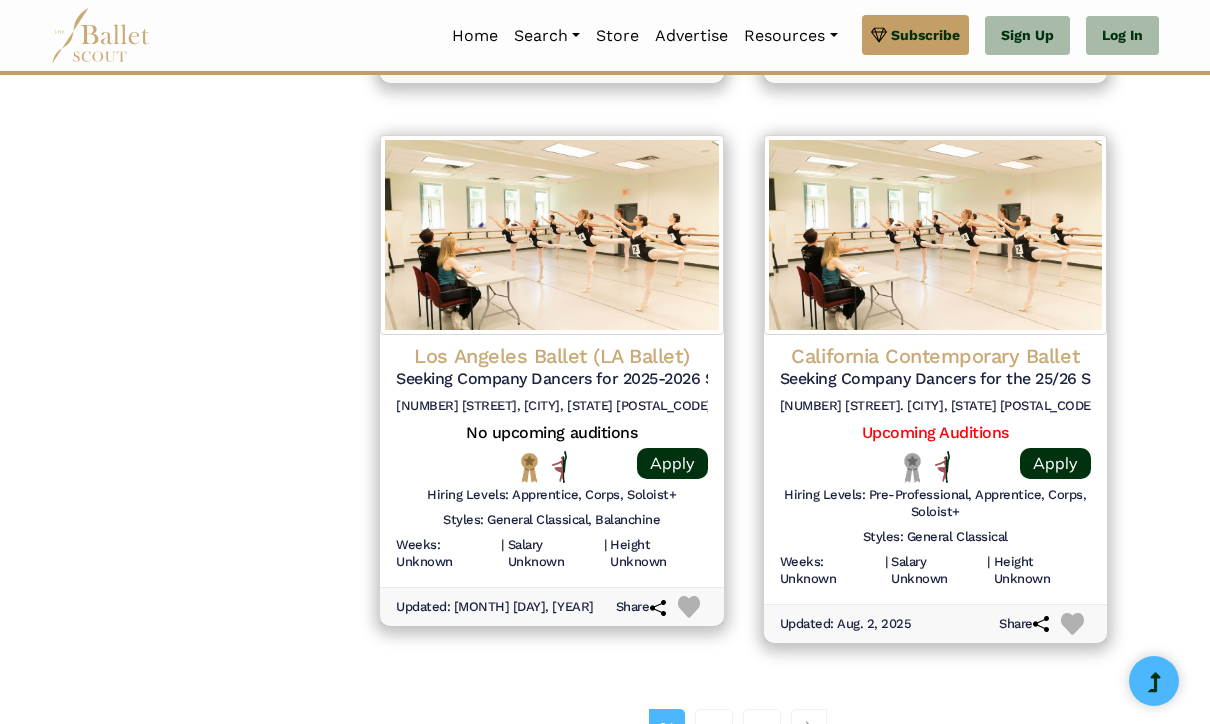 scroll, scrollTop: 2585, scrollLeft: 0, axis: vertical 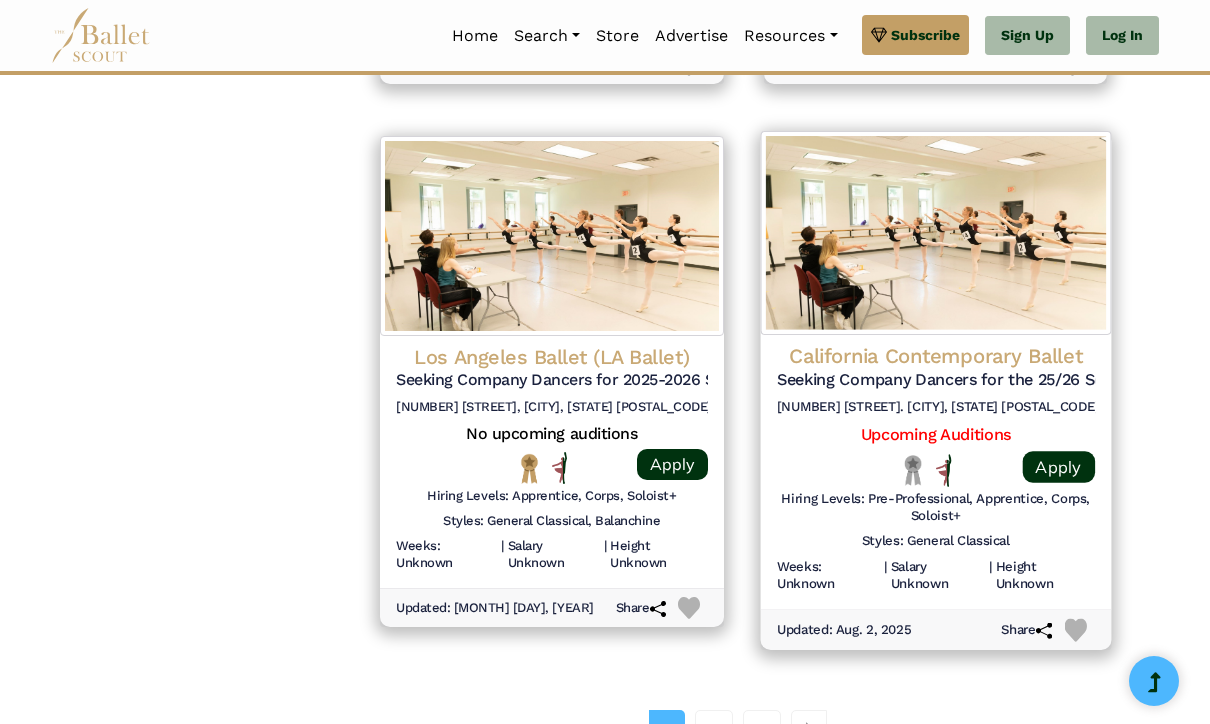 click on "California Contemporary Ballet" at bounding box center [936, -1869] 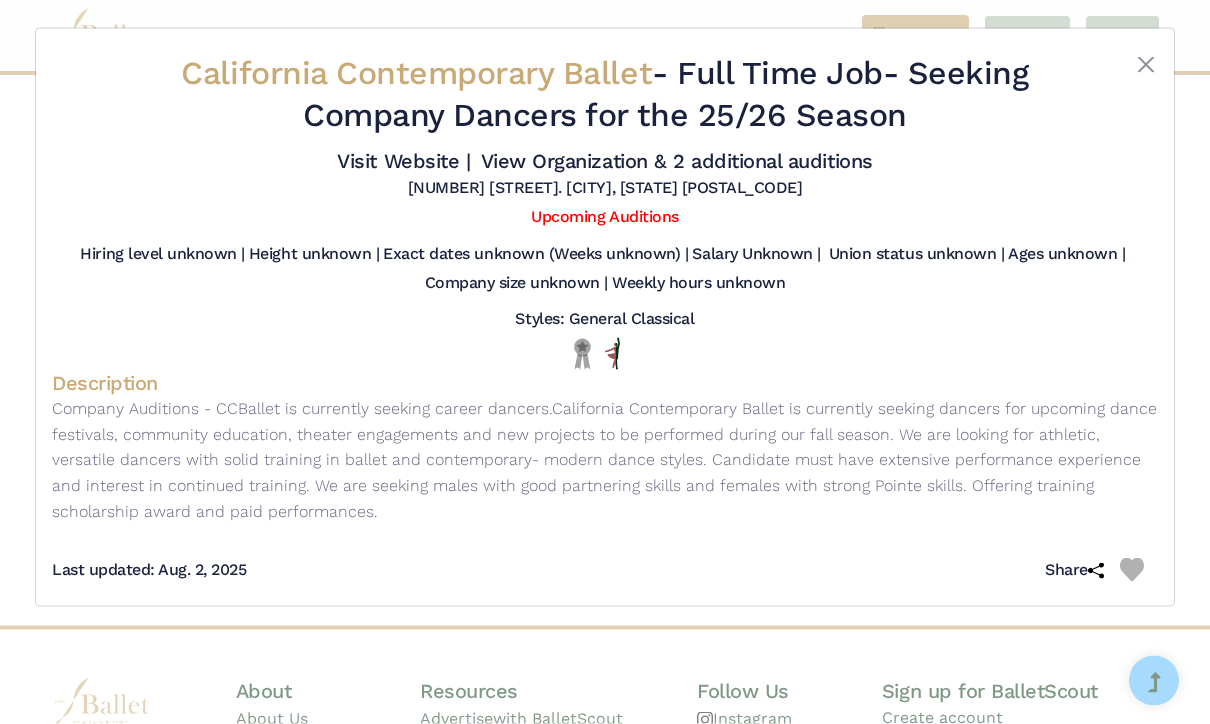 scroll, scrollTop: 2792, scrollLeft: 0, axis: vertical 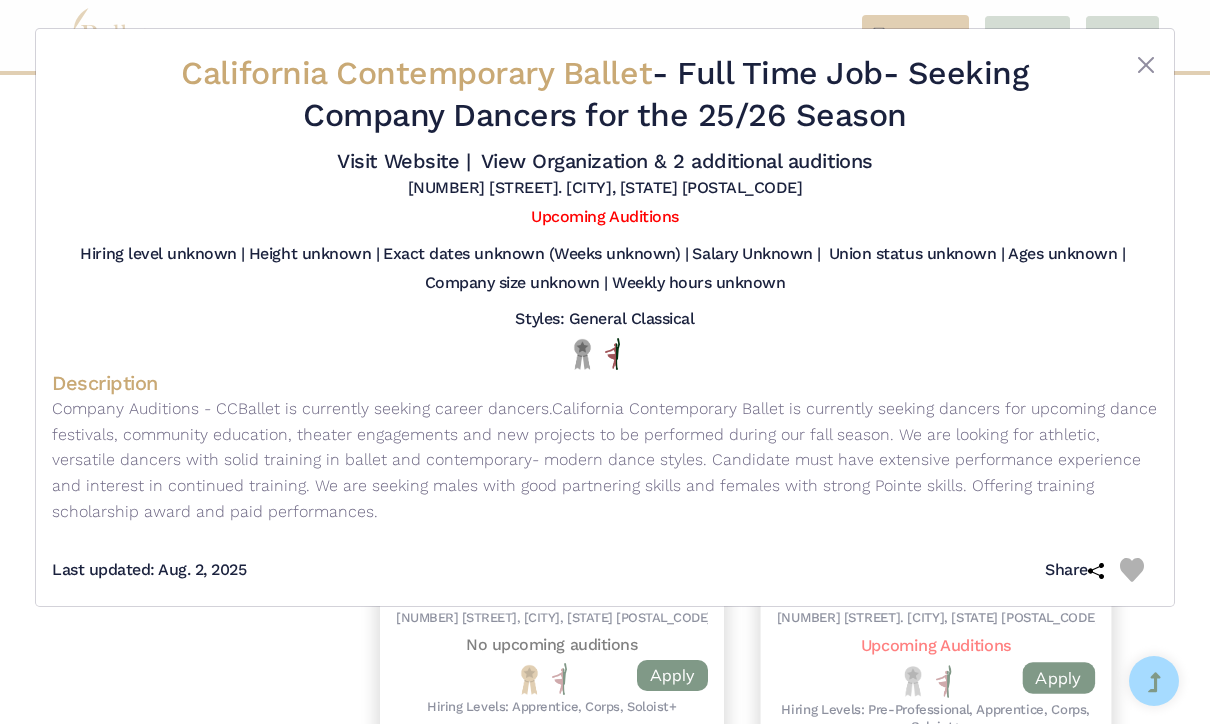 select on "**" 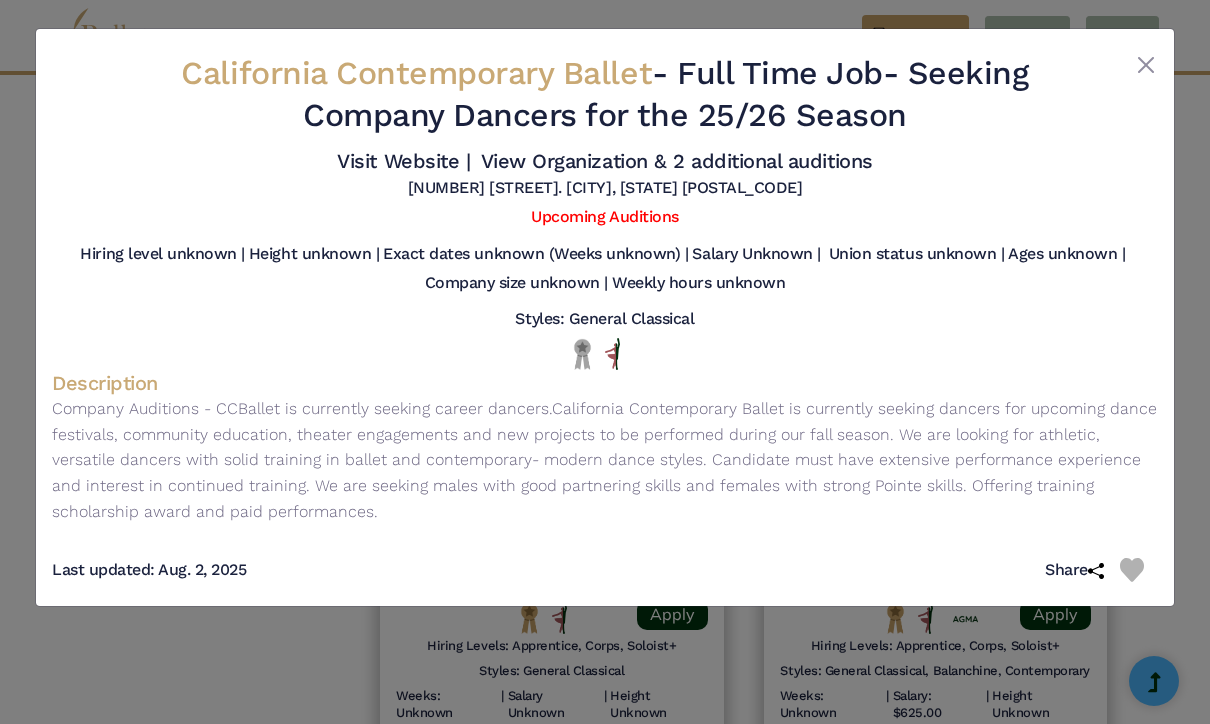 scroll, scrollTop: 1894, scrollLeft: 0, axis: vertical 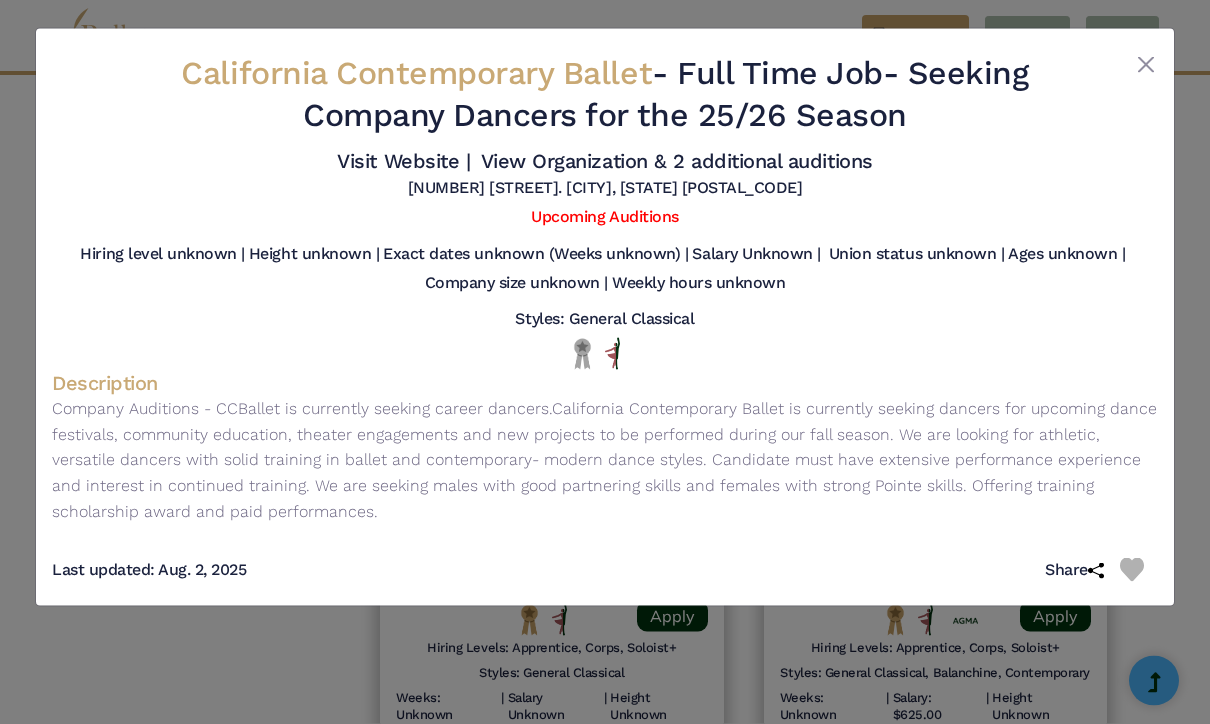 click on "California Contemporary Ballet
-
Full Time Job
- Seeking Company Dancers for the 25/26 Season
Visit Website |
View Organization
& 2 additional auditions
4490 Cornishon Ave.  La Canada, CA 91011" at bounding box center [605, 126] 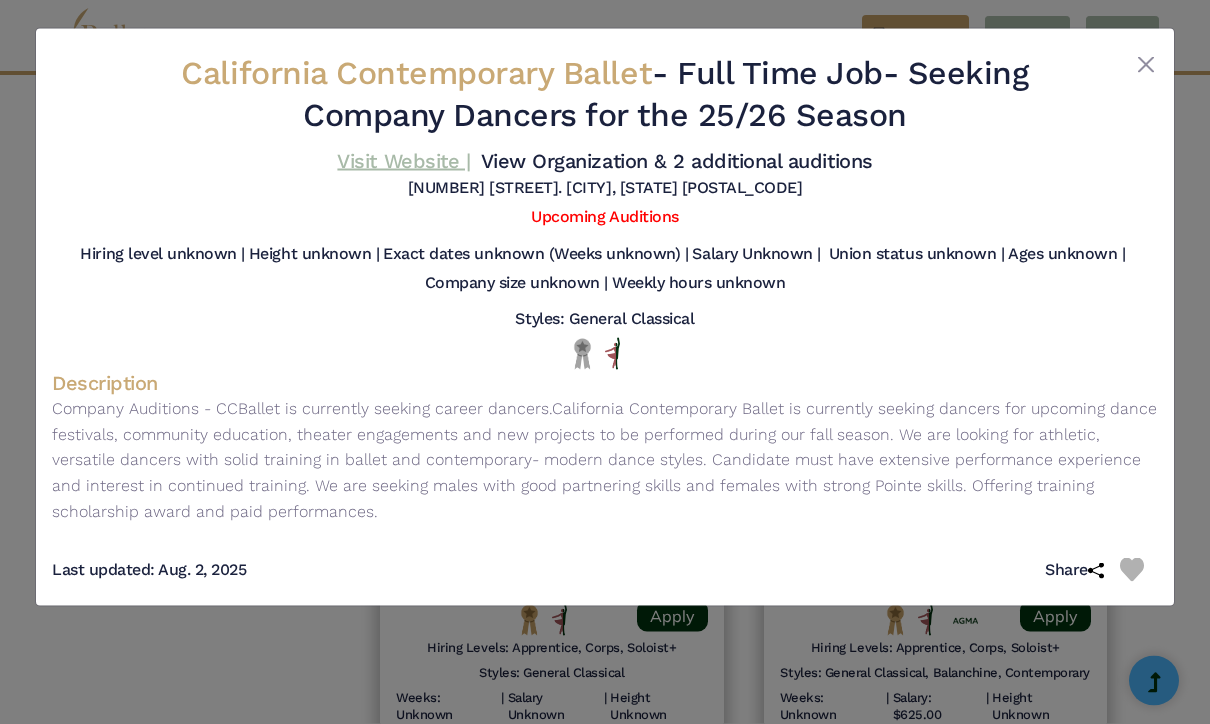 click on "Visit Website |" at bounding box center [403, 161] 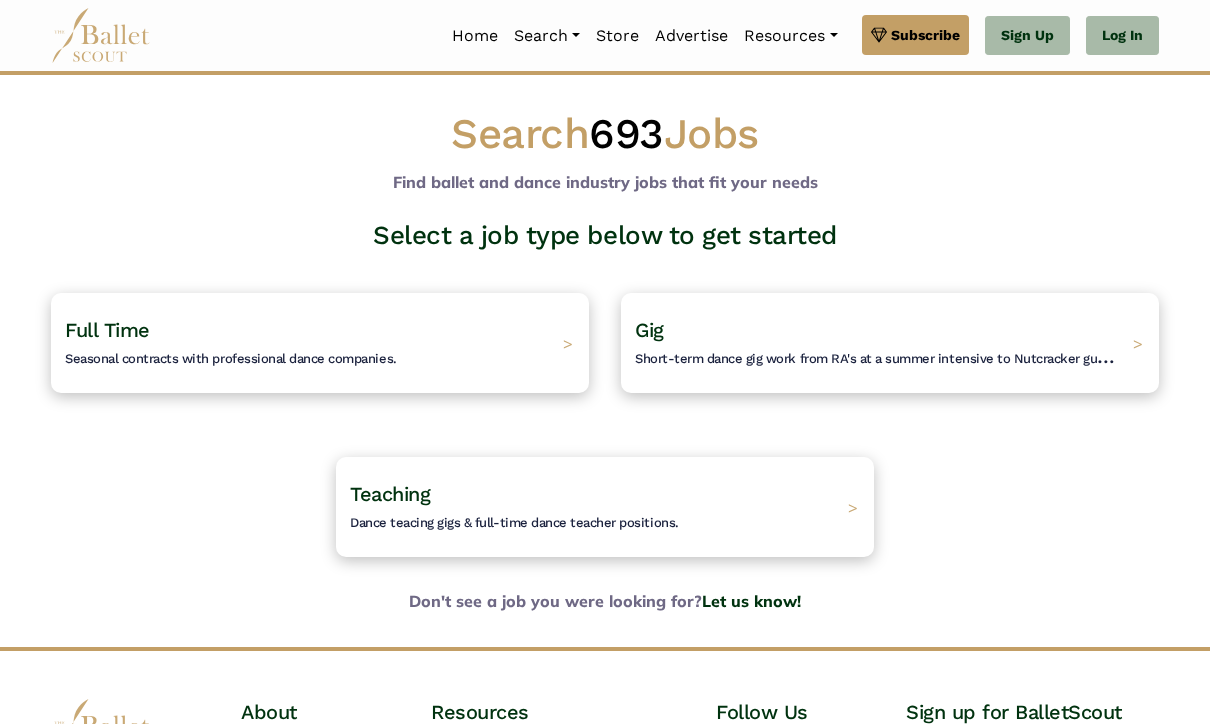 scroll, scrollTop: 56, scrollLeft: 0, axis: vertical 